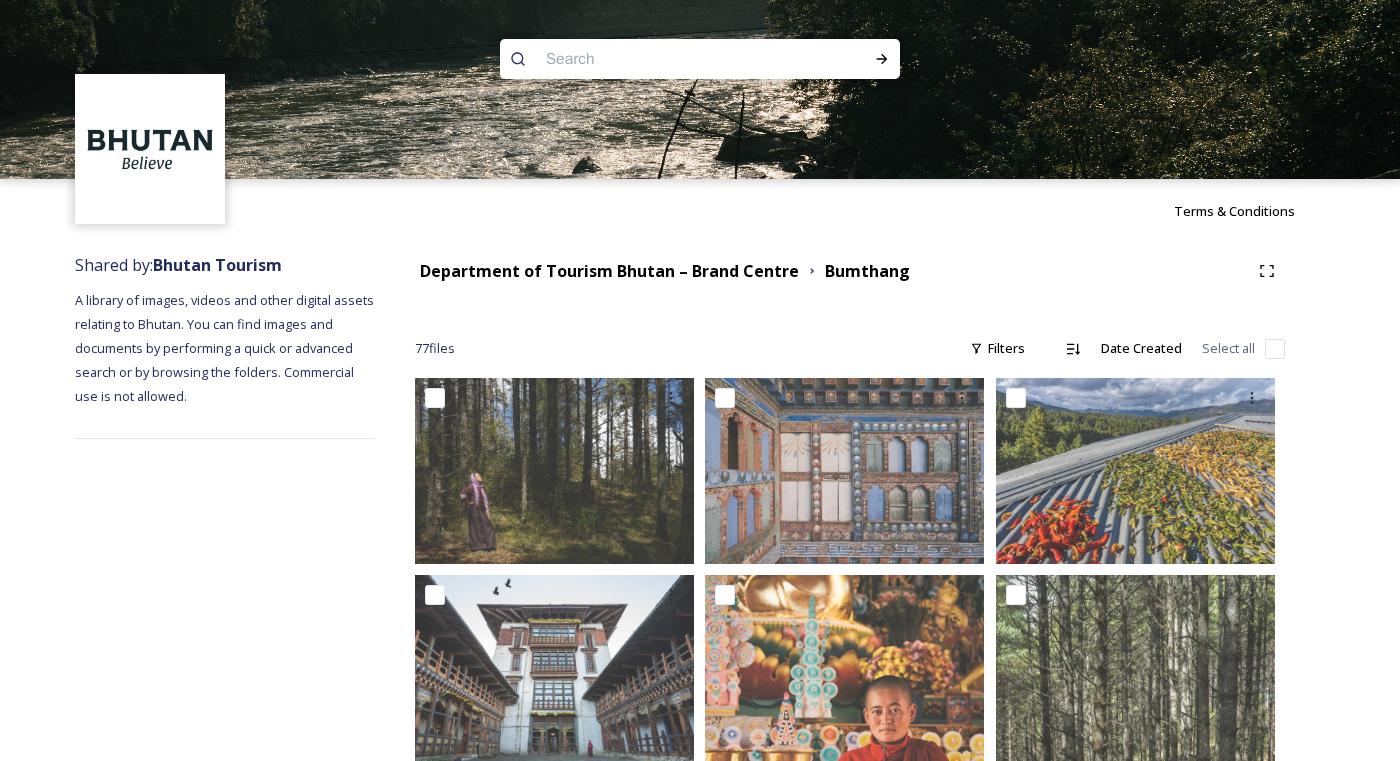 scroll, scrollTop: 0, scrollLeft: 0, axis: both 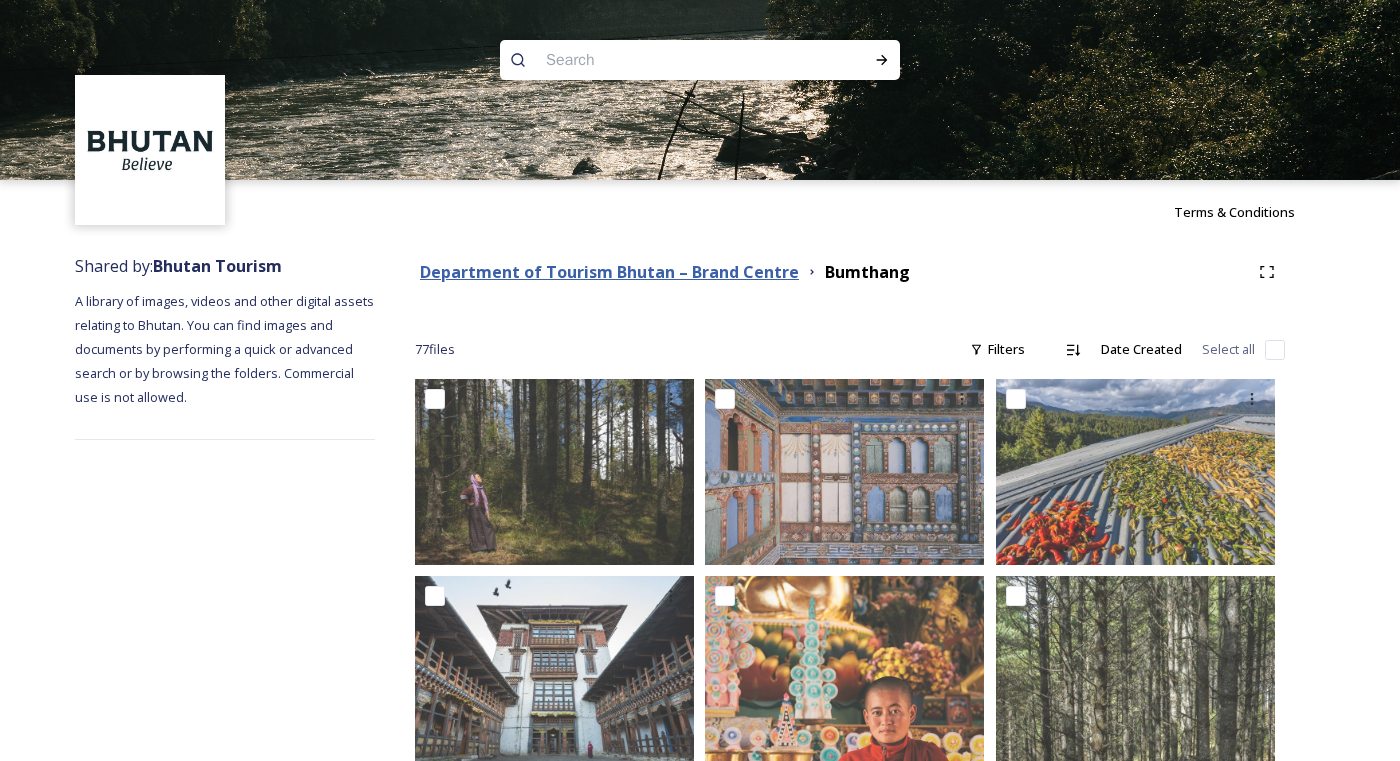 click on "Department of Tourism Bhutan – Brand Centre" at bounding box center (609, 272) 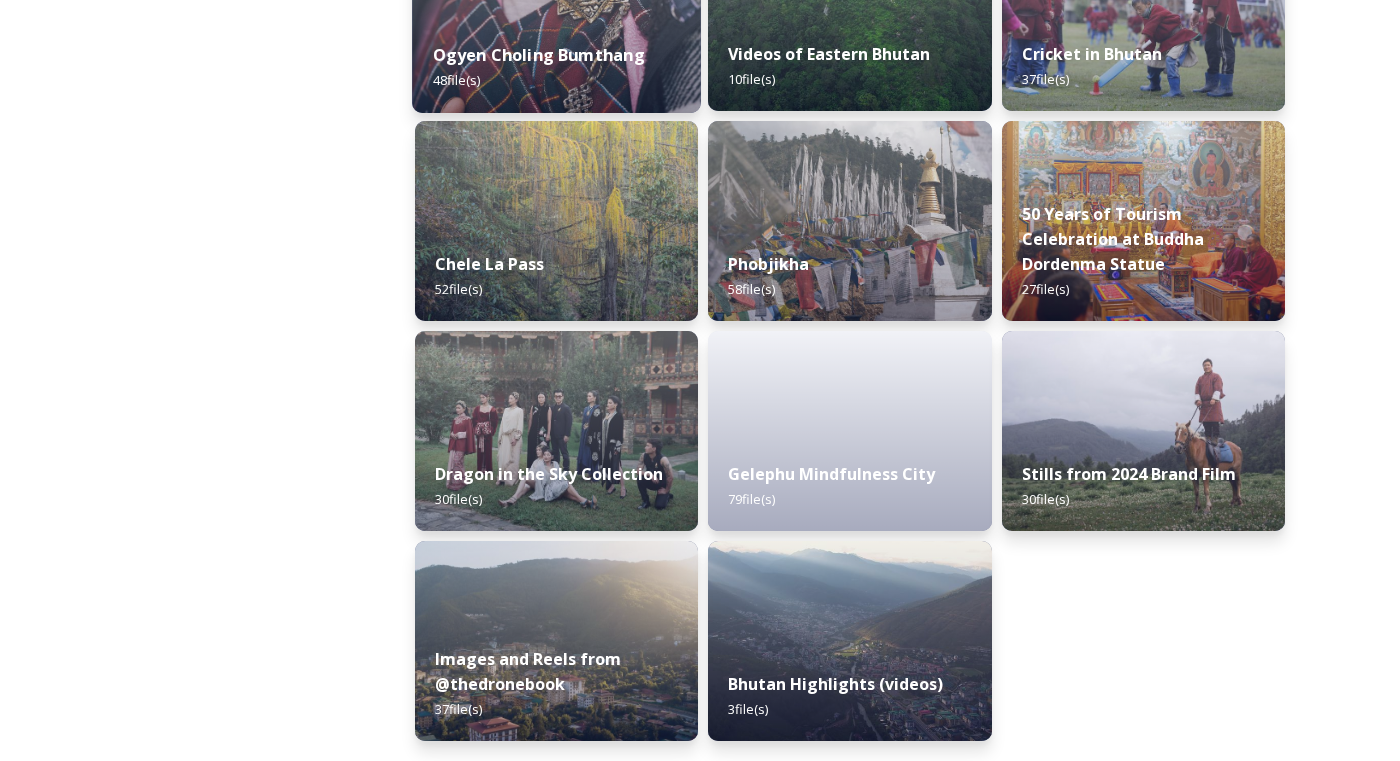 scroll, scrollTop: 3149, scrollLeft: 0, axis: vertical 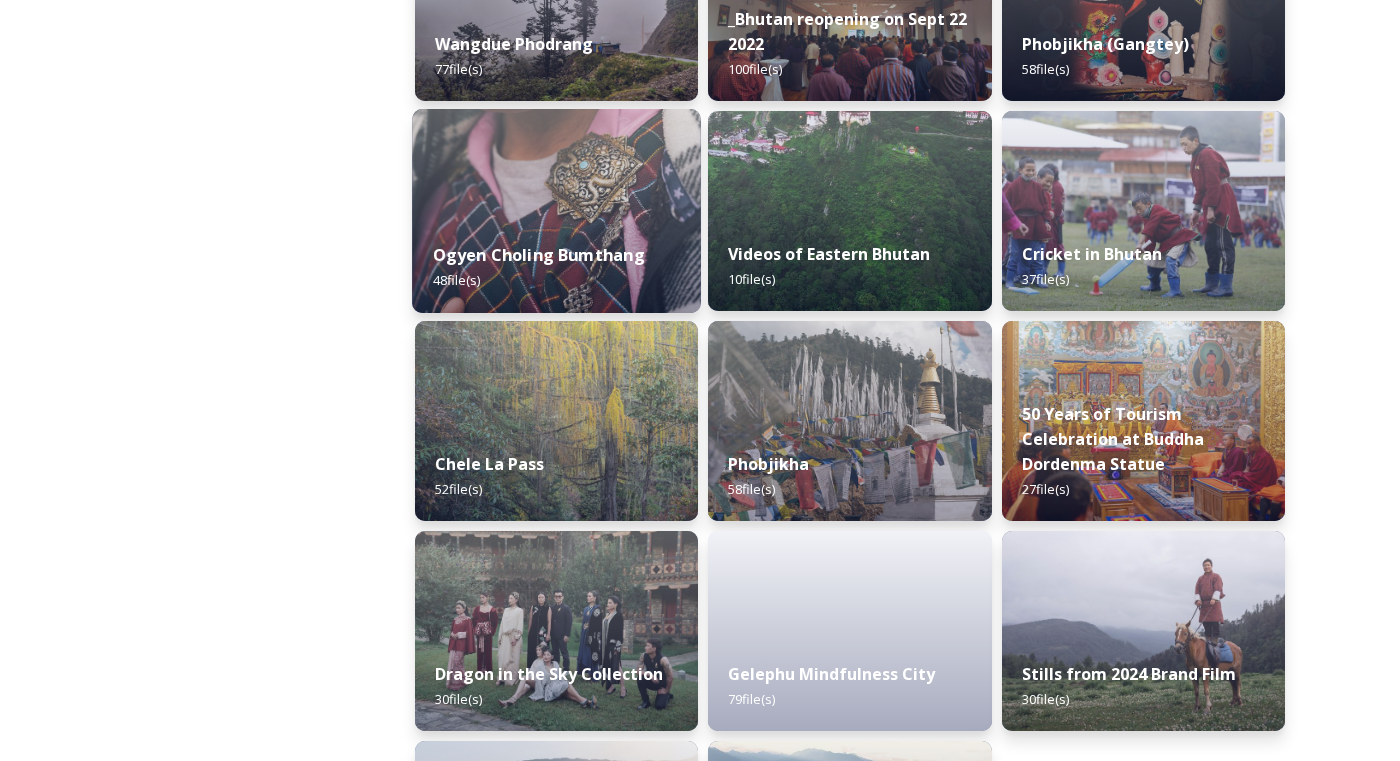click on "Ogyen Choling Bumthang" at bounding box center (539, 255) 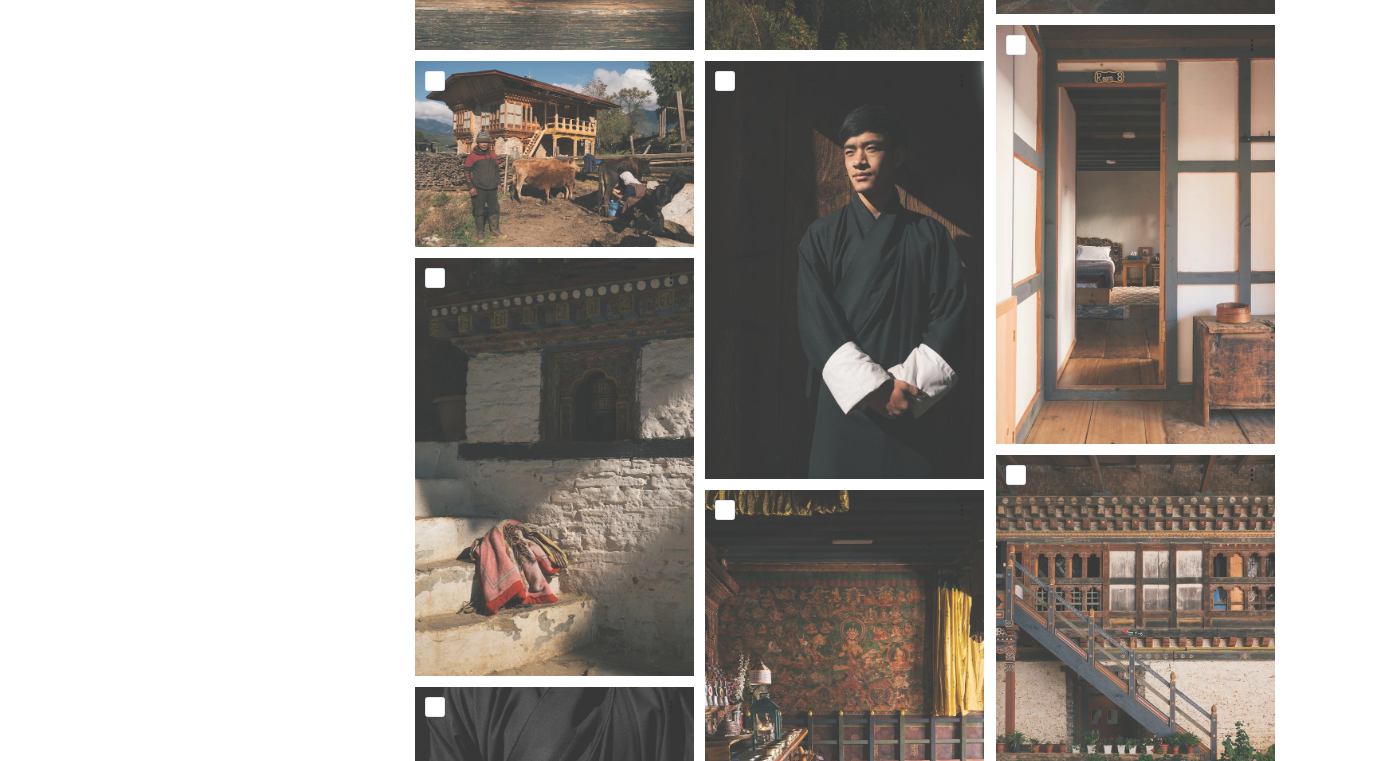 scroll, scrollTop: 3300, scrollLeft: 0, axis: vertical 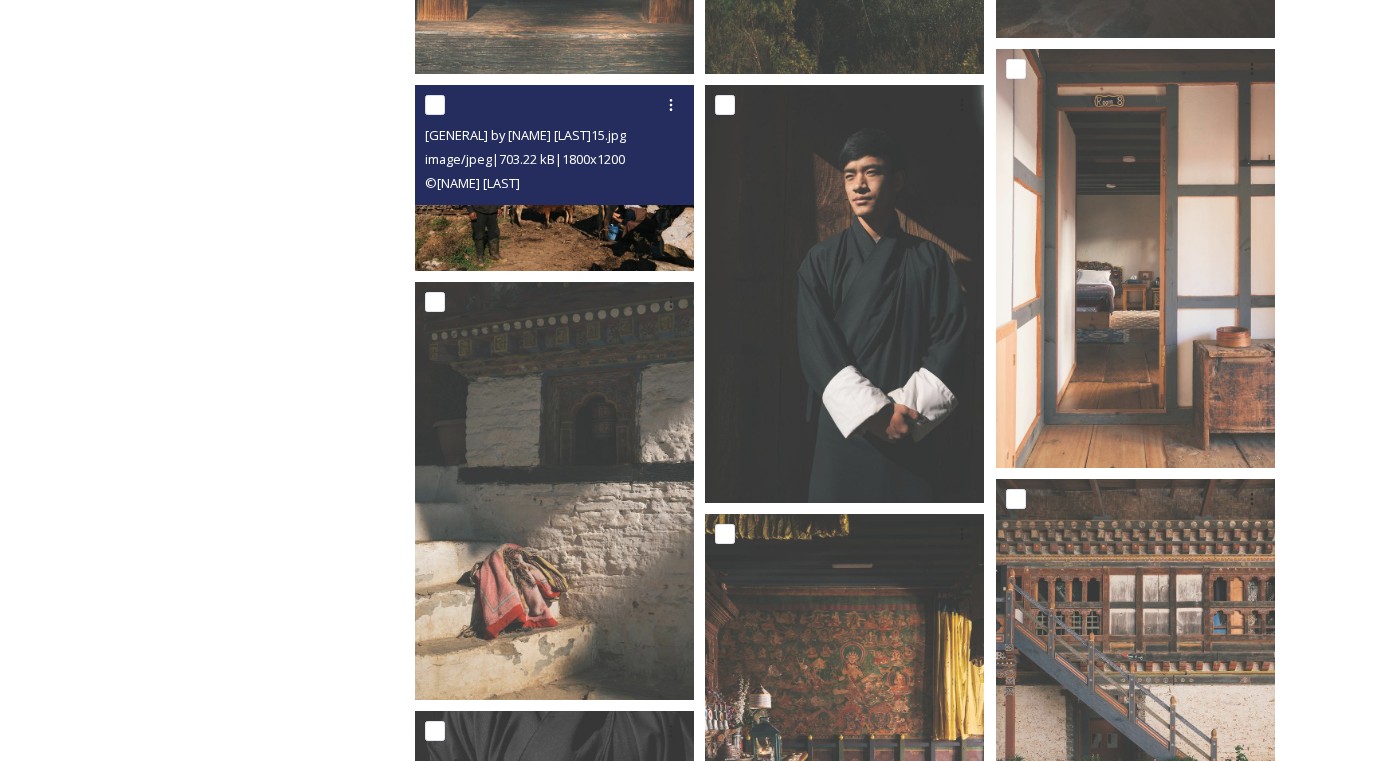 click at bounding box center (435, 105) 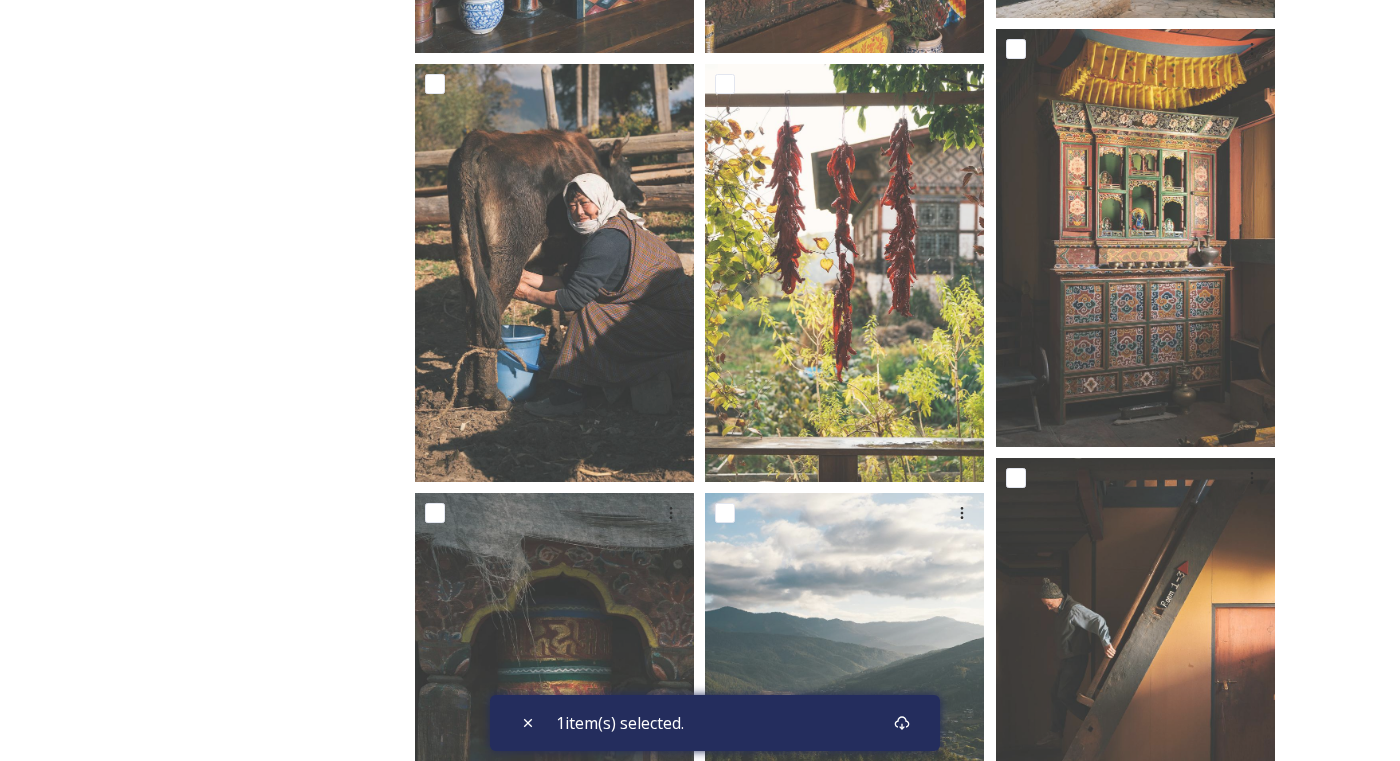 scroll, scrollTop: 2388, scrollLeft: 0, axis: vertical 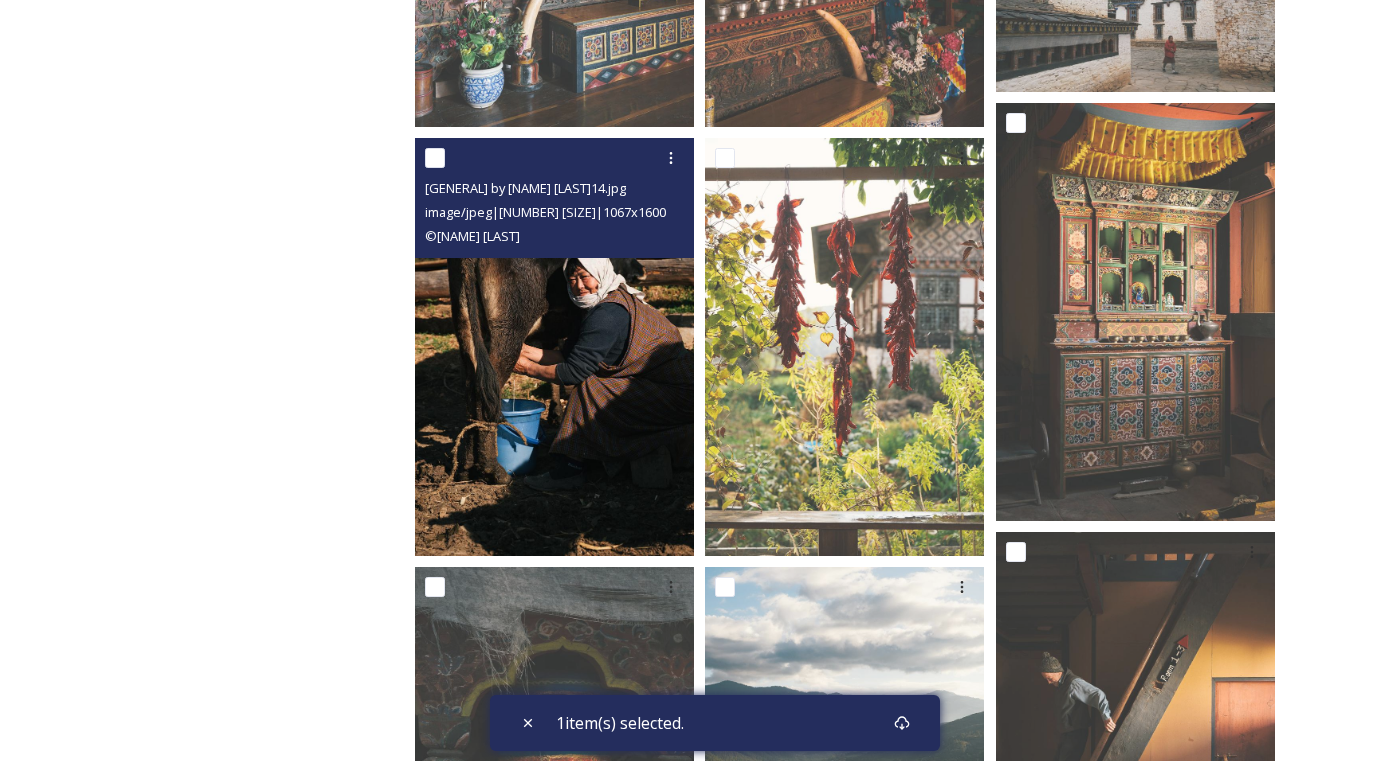 click at bounding box center [435, 158] 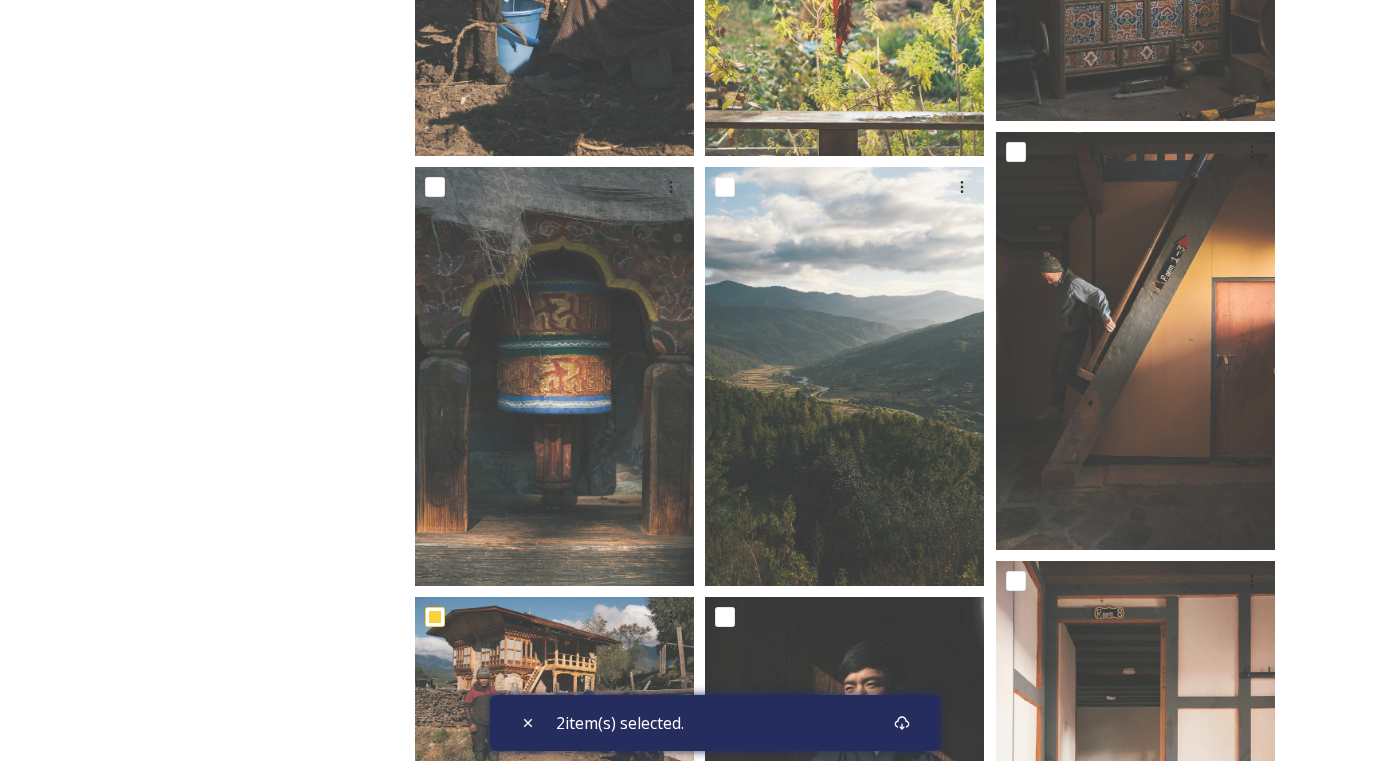 scroll, scrollTop: 3088, scrollLeft: 0, axis: vertical 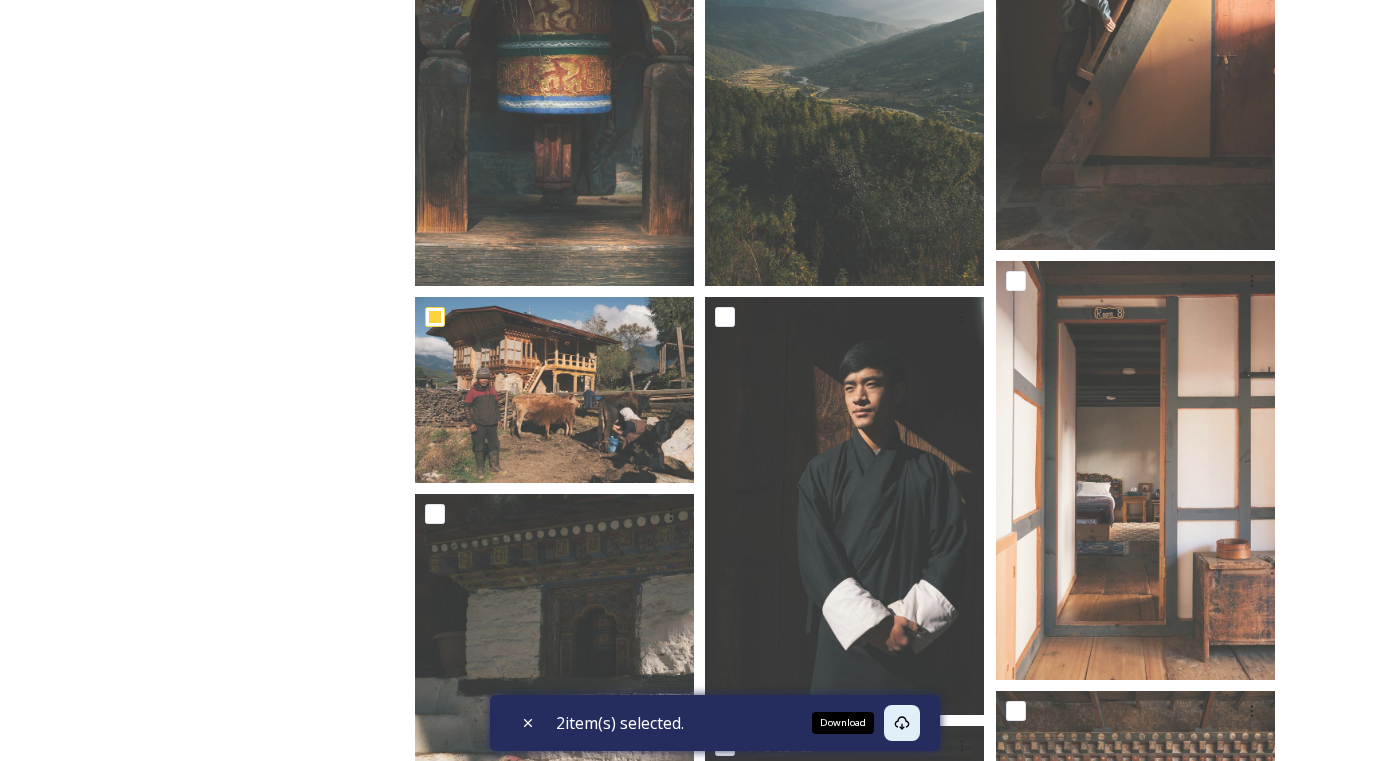 click 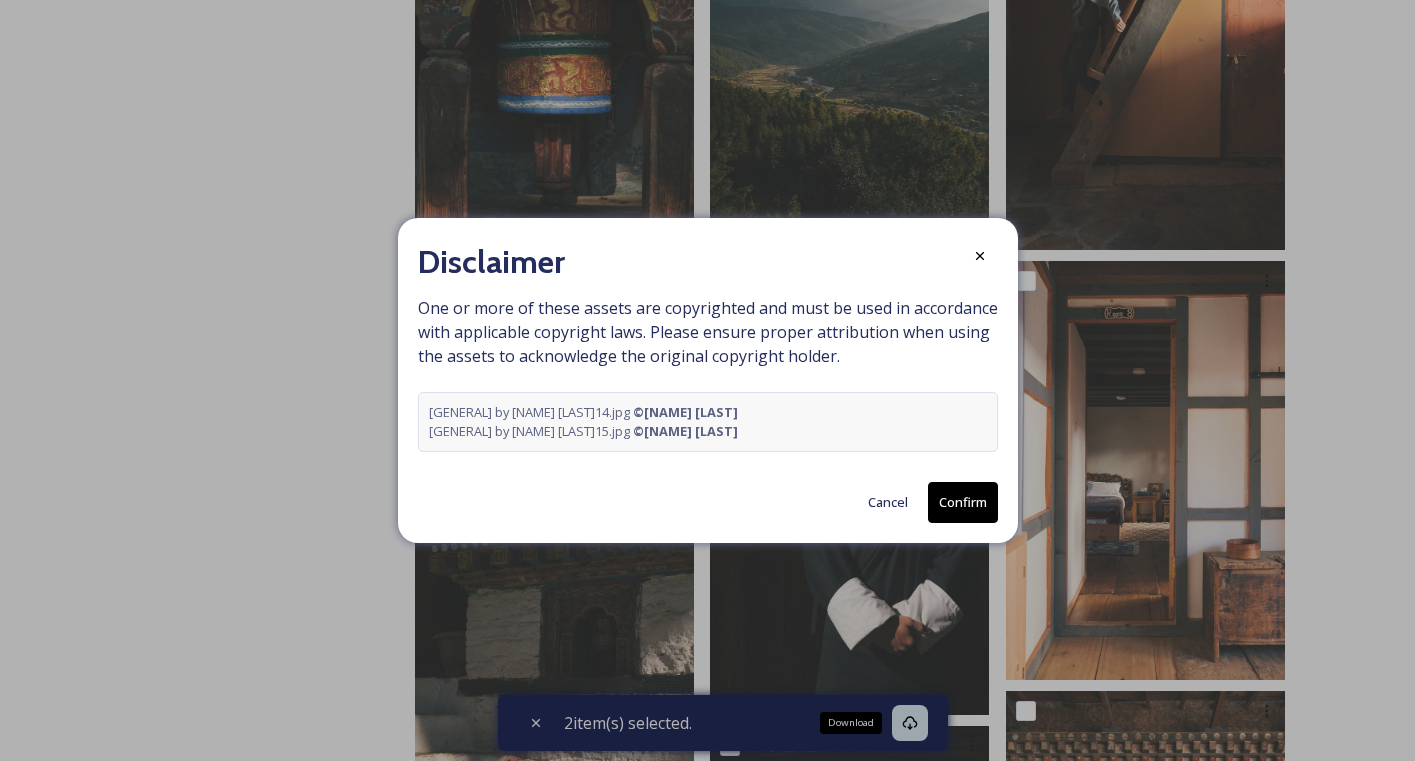 click on "Confirm" at bounding box center [963, 502] 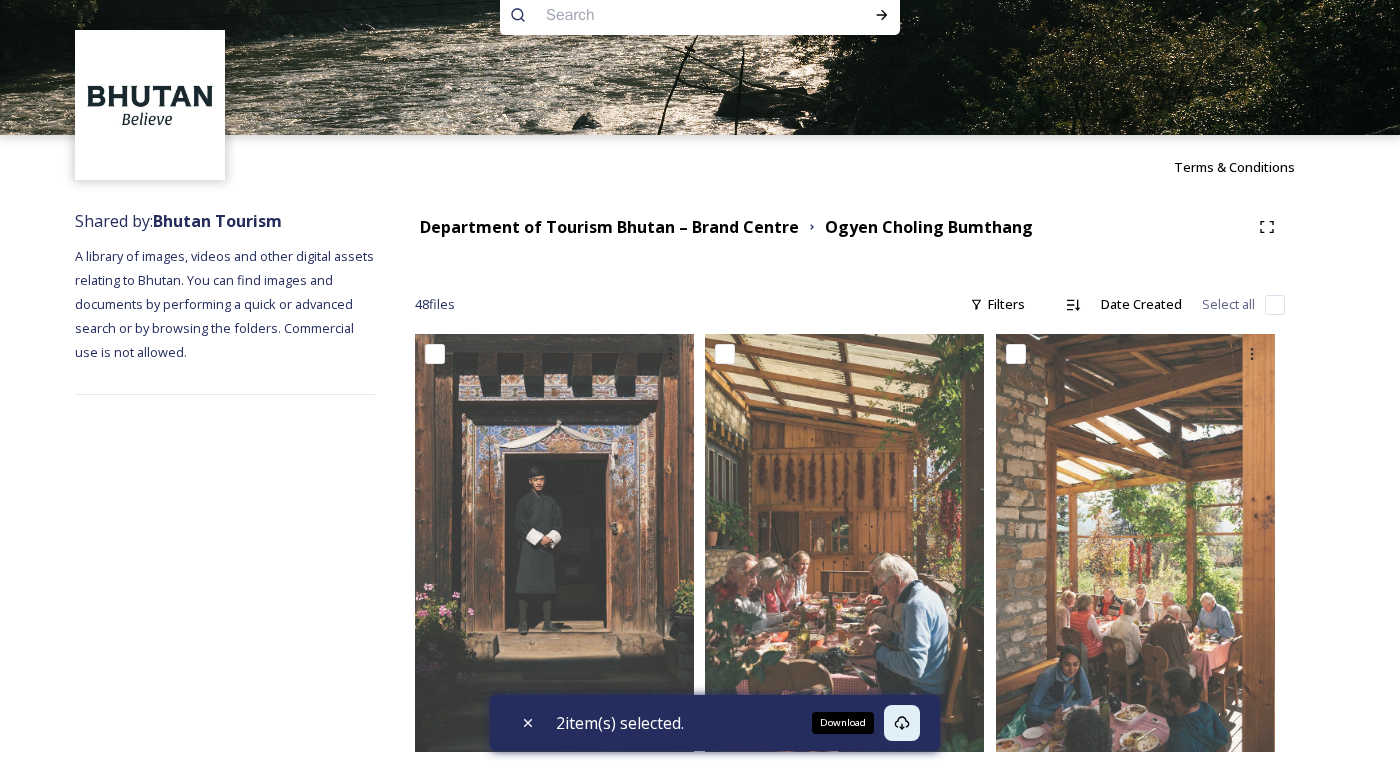 scroll, scrollTop: 0, scrollLeft: 0, axis: both 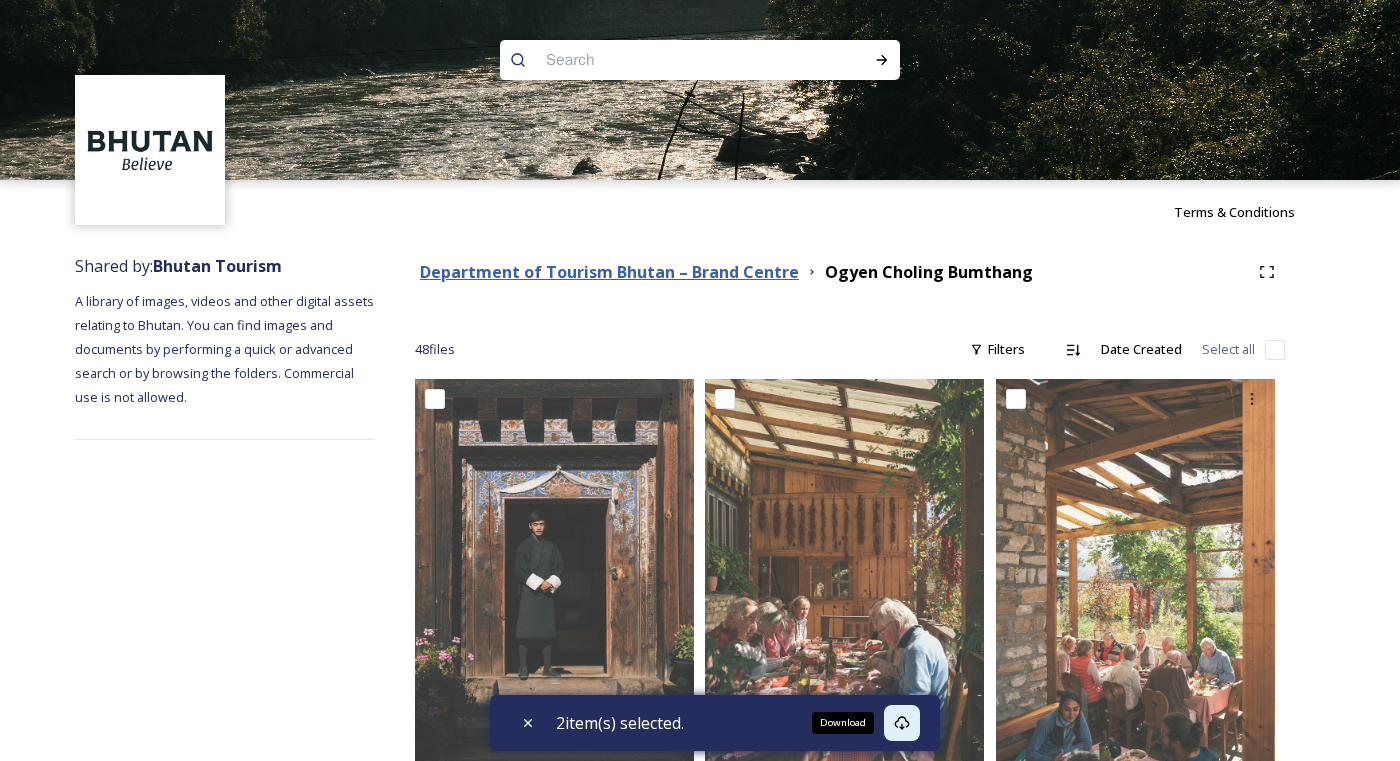 click on "Department of Tourism Bhutan – Brand Centre" at bounding box center (609, 272) 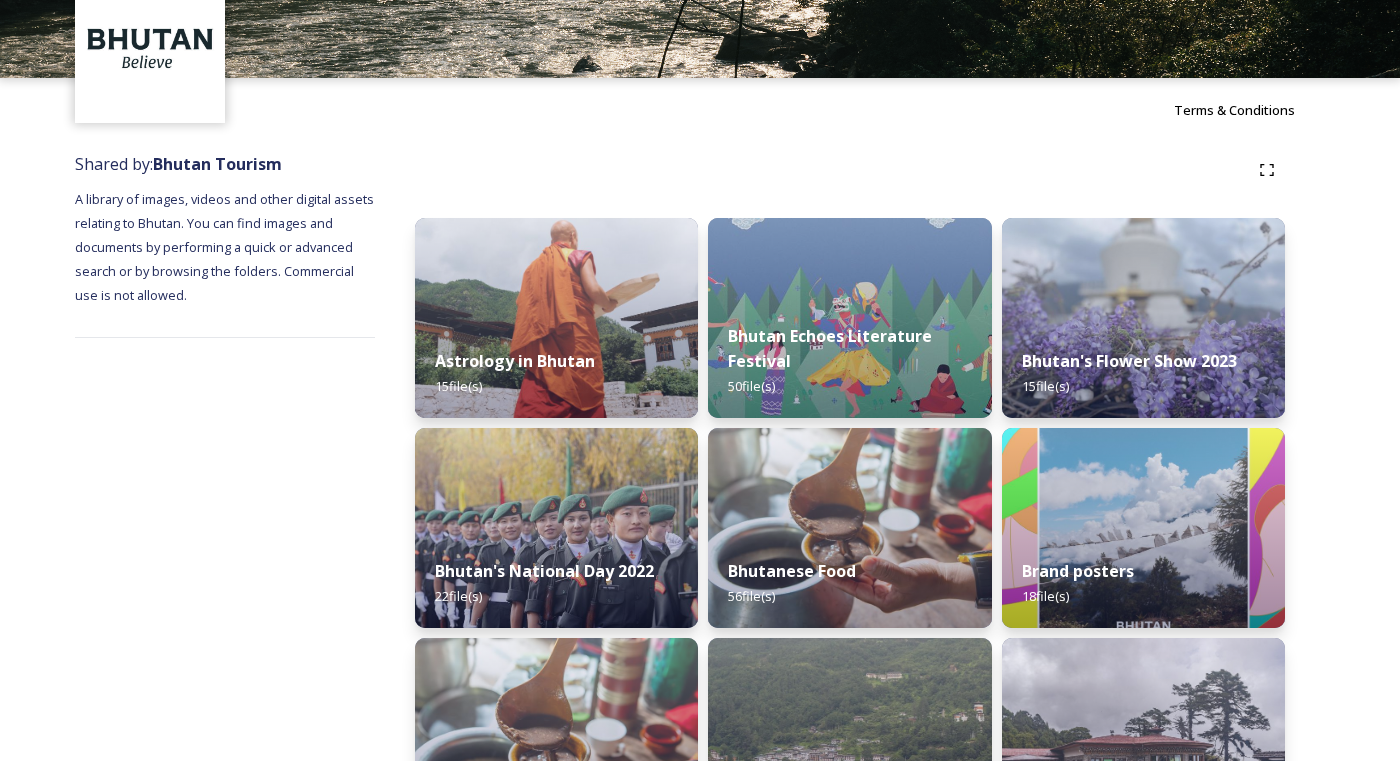 scroll, scrollTop: 300, scrollLeft: 0, axis: vertical 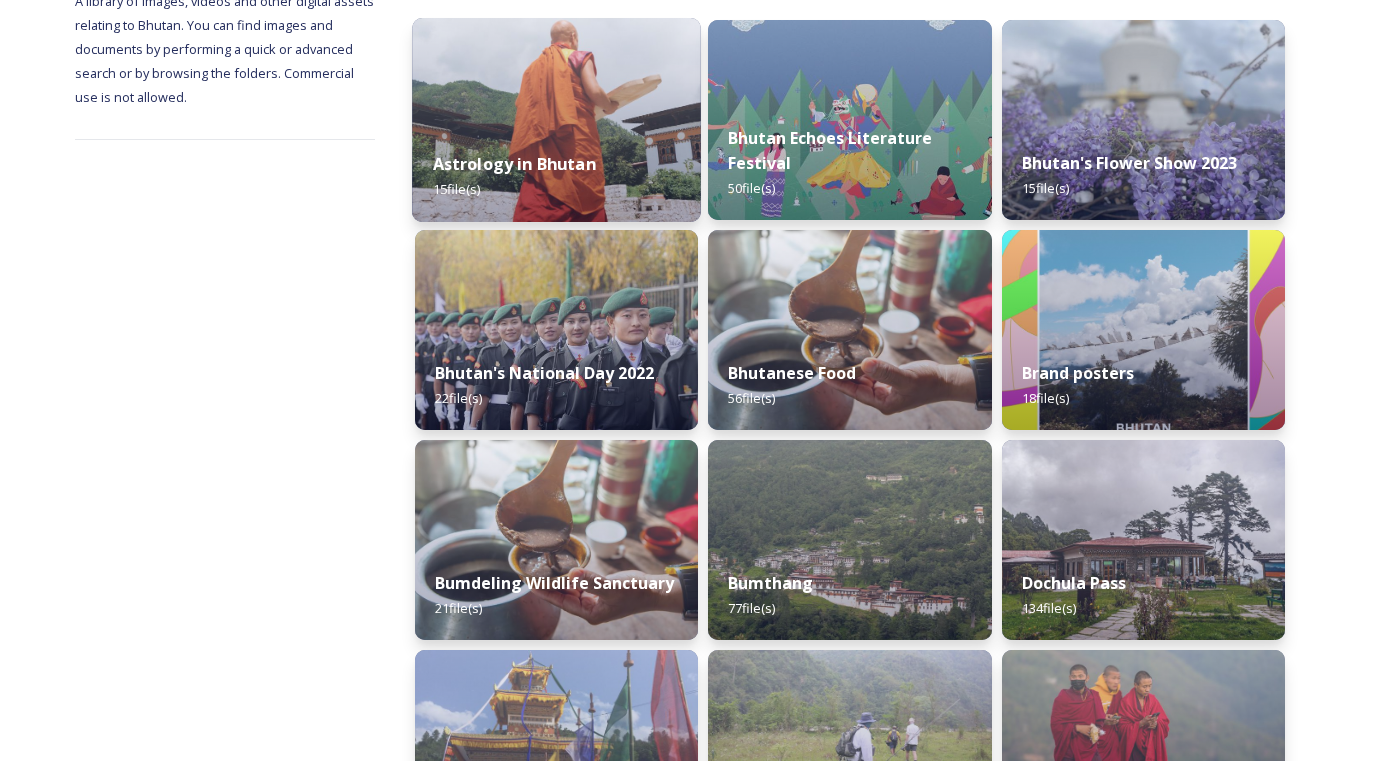 click on "Astrology in Bhutan" at bounding box center (514, 164) 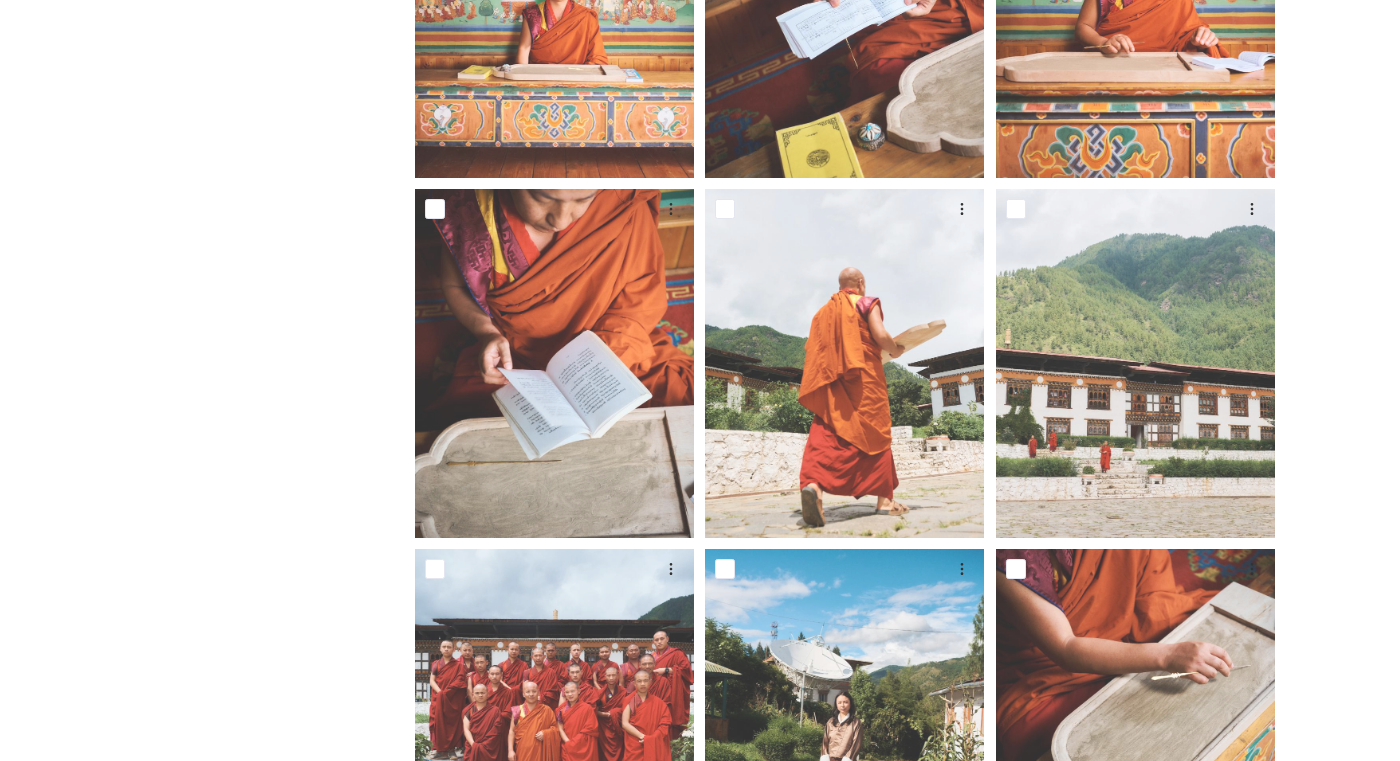 scroll, scrollTop: 50, scrollLeft: 0, axis: vertical 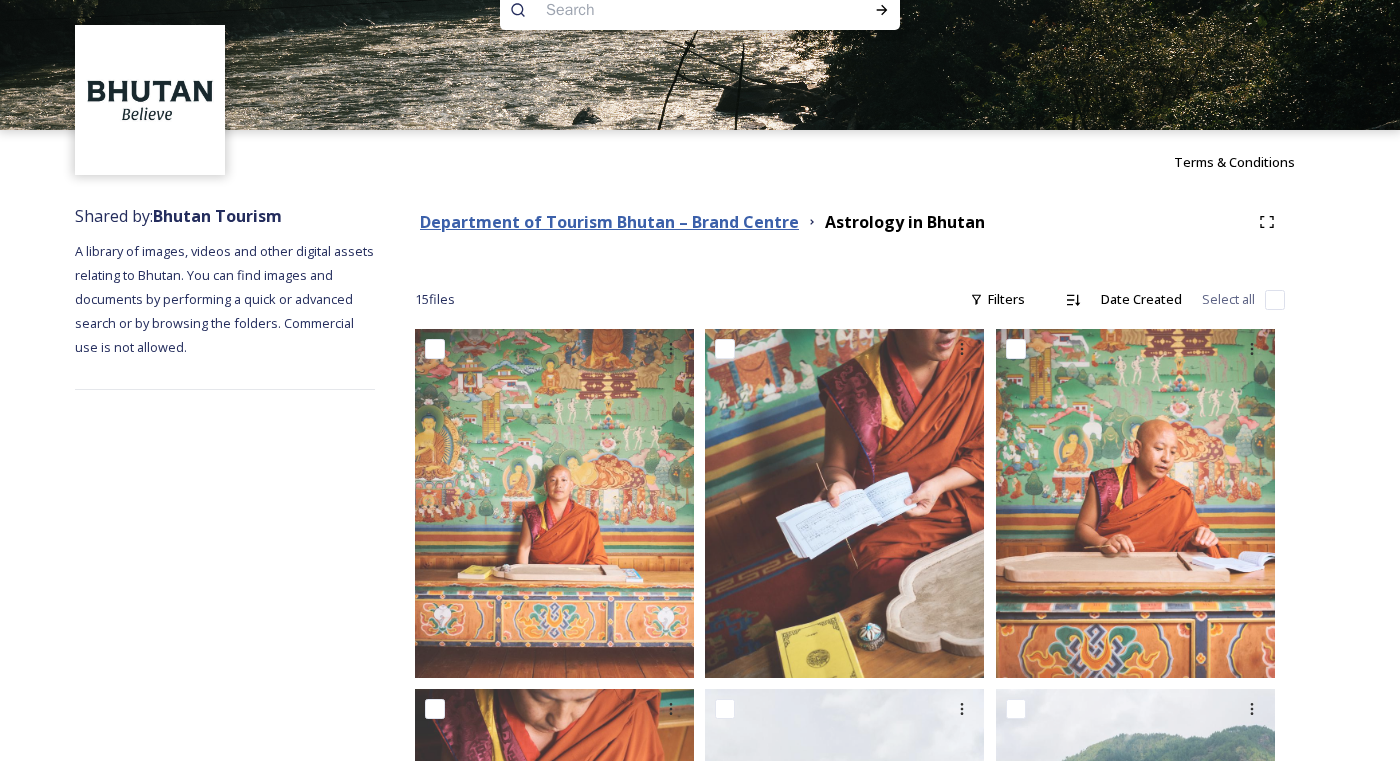 click on "Department of Tourism Bhutan – Brand Centre" at bounding box center (609, 222) 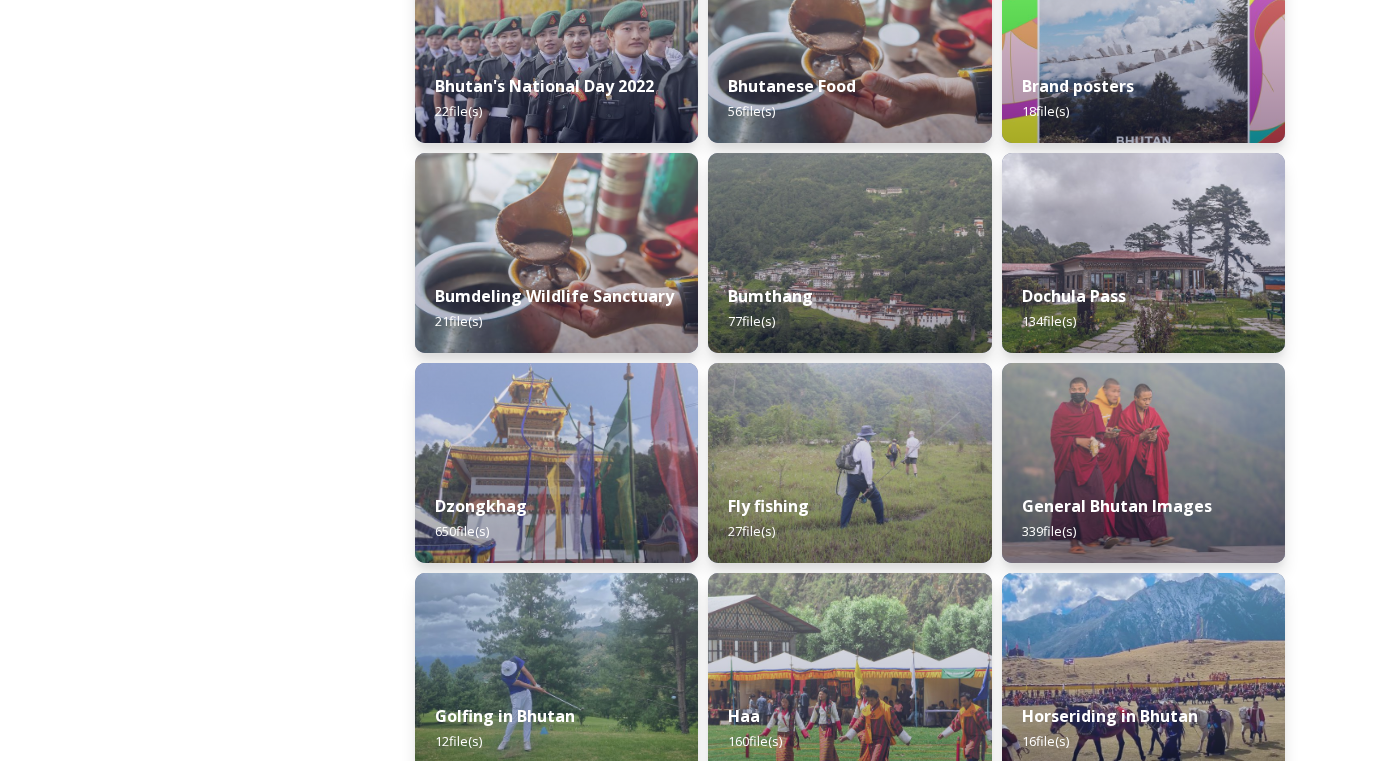 scroll, scrollTop: 600, scrollLeft: 0, axis: vertical 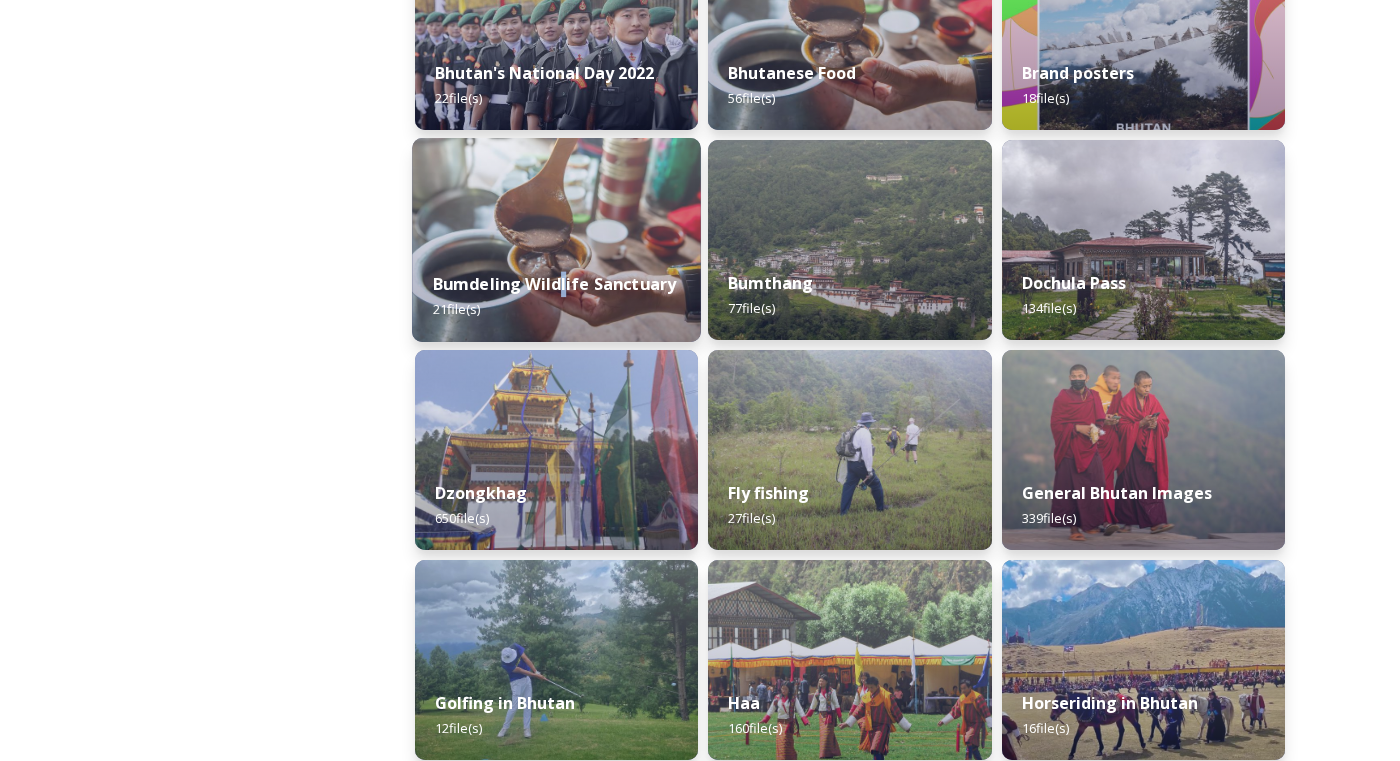click on "Bumdeling Wildlife Sanctuary" at bounding box center (555, 284) 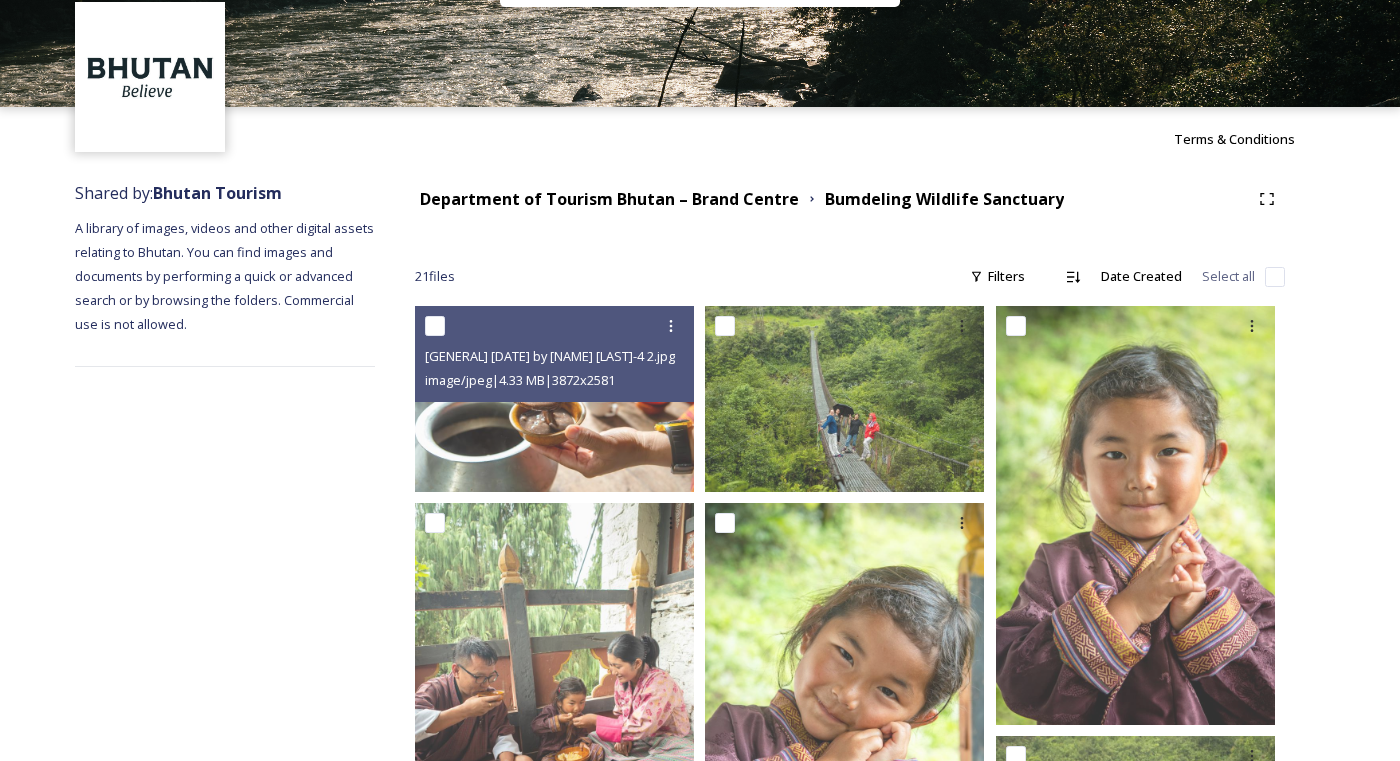 scroll, scrollTop: 0, scrollLeft: 0, axis: both 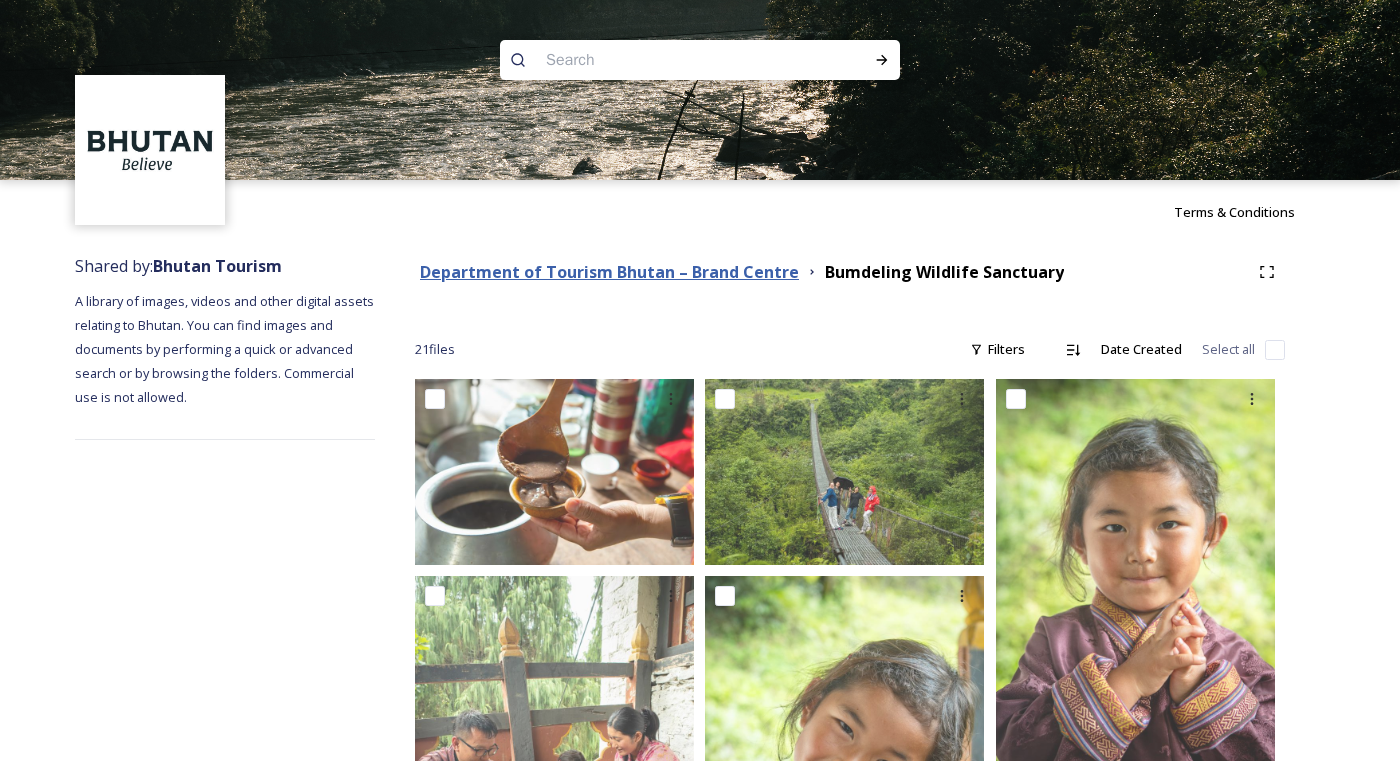 click on "Department of Tourism Bhutan – Brand Centre" at bounding box center (609, 272) 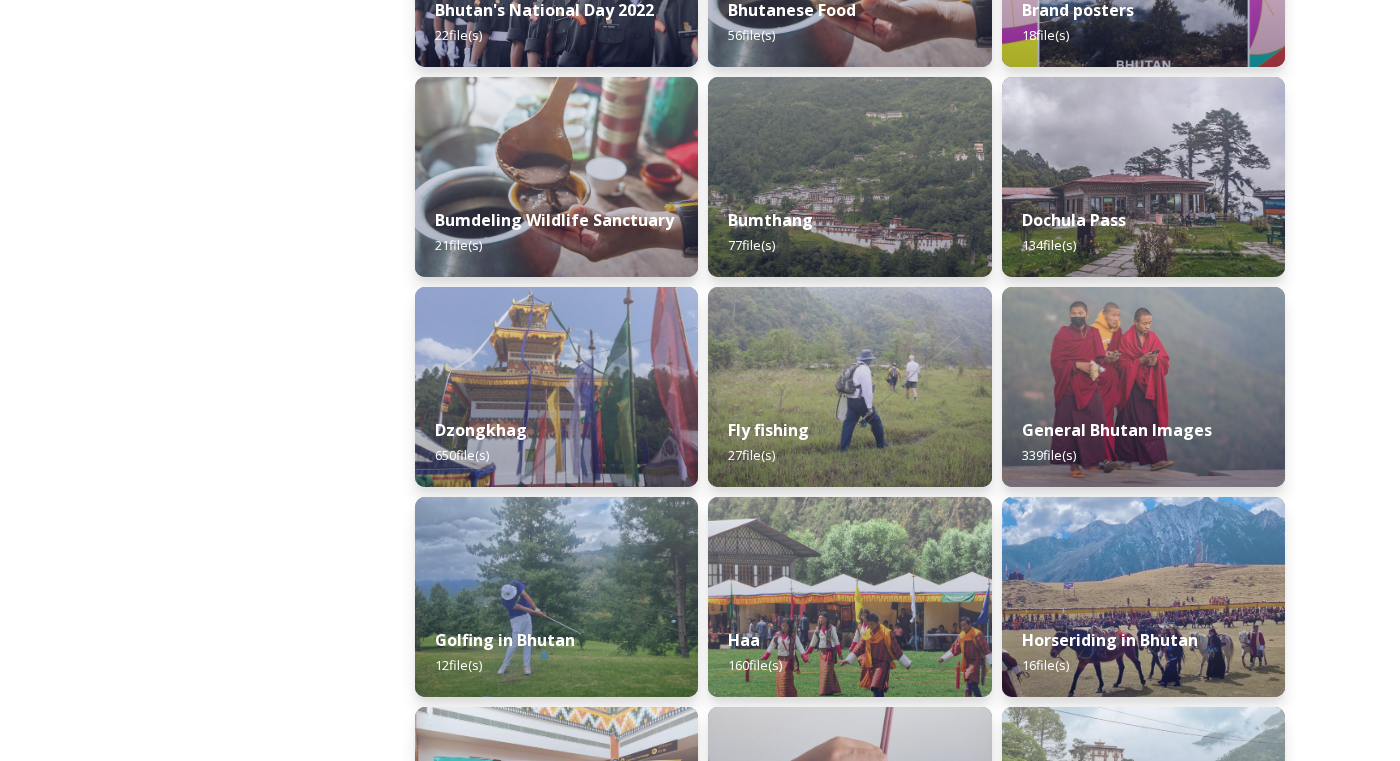scroll, scrollTop: 700, scrollLeft: 0, axis: vertical 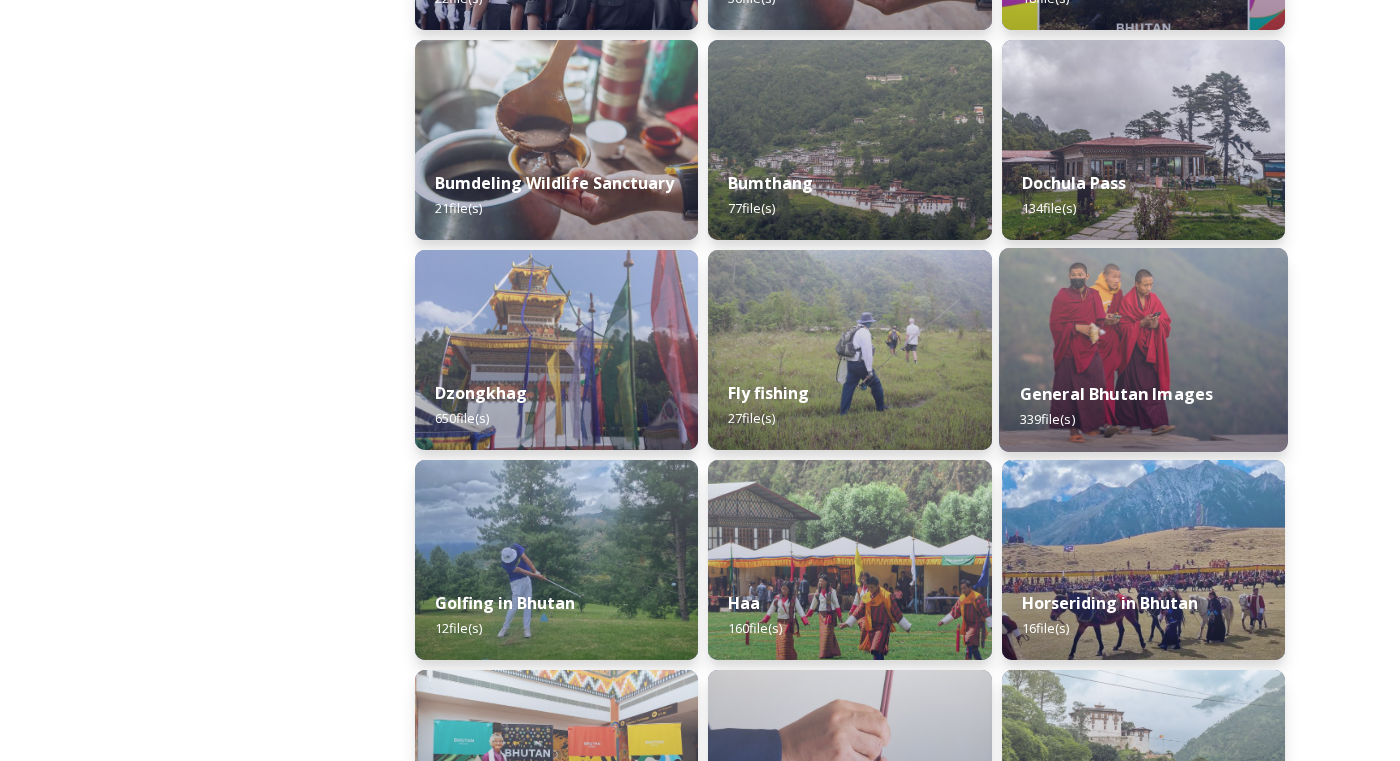 click on "General Bhutan Images" at bounding box center [1116, 394] 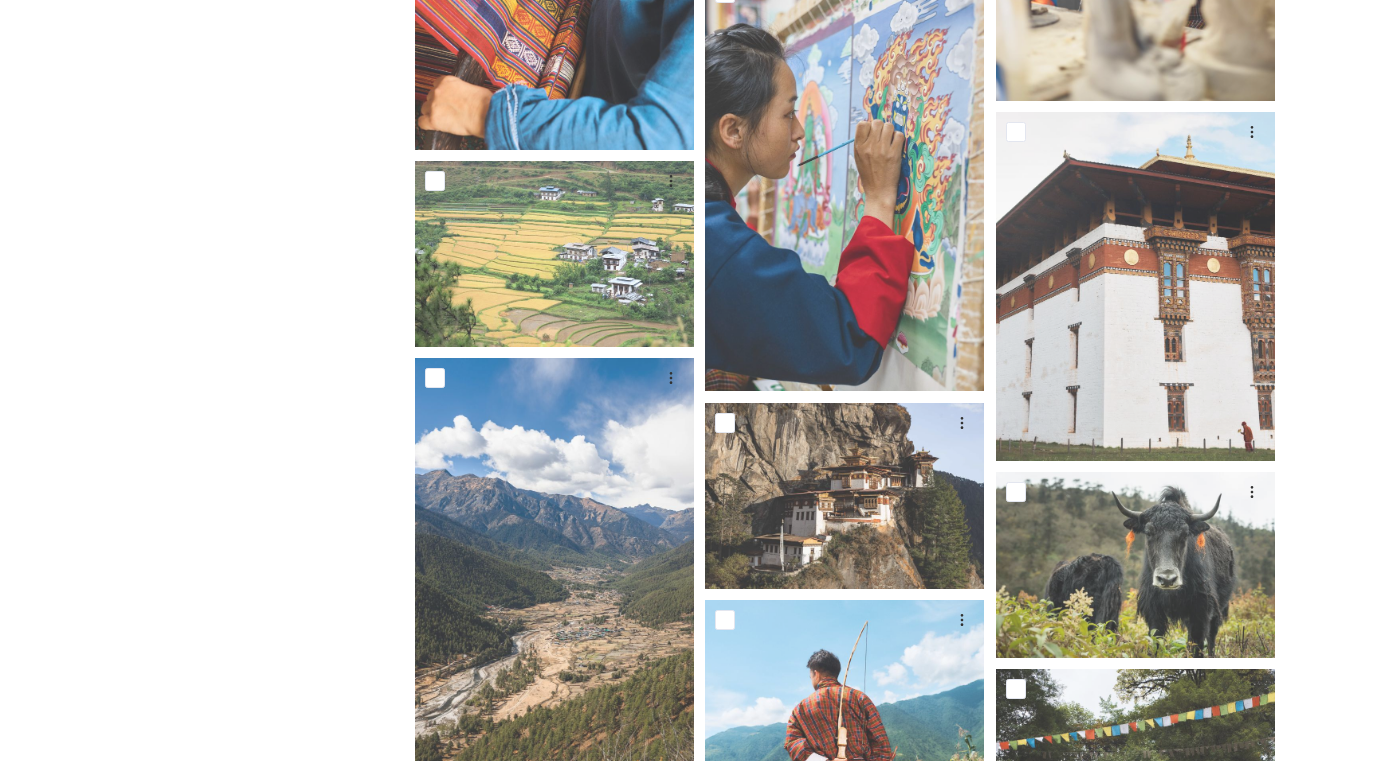 scroll, scrollTop: 10600, scrollLeft: 0, axis: vertical 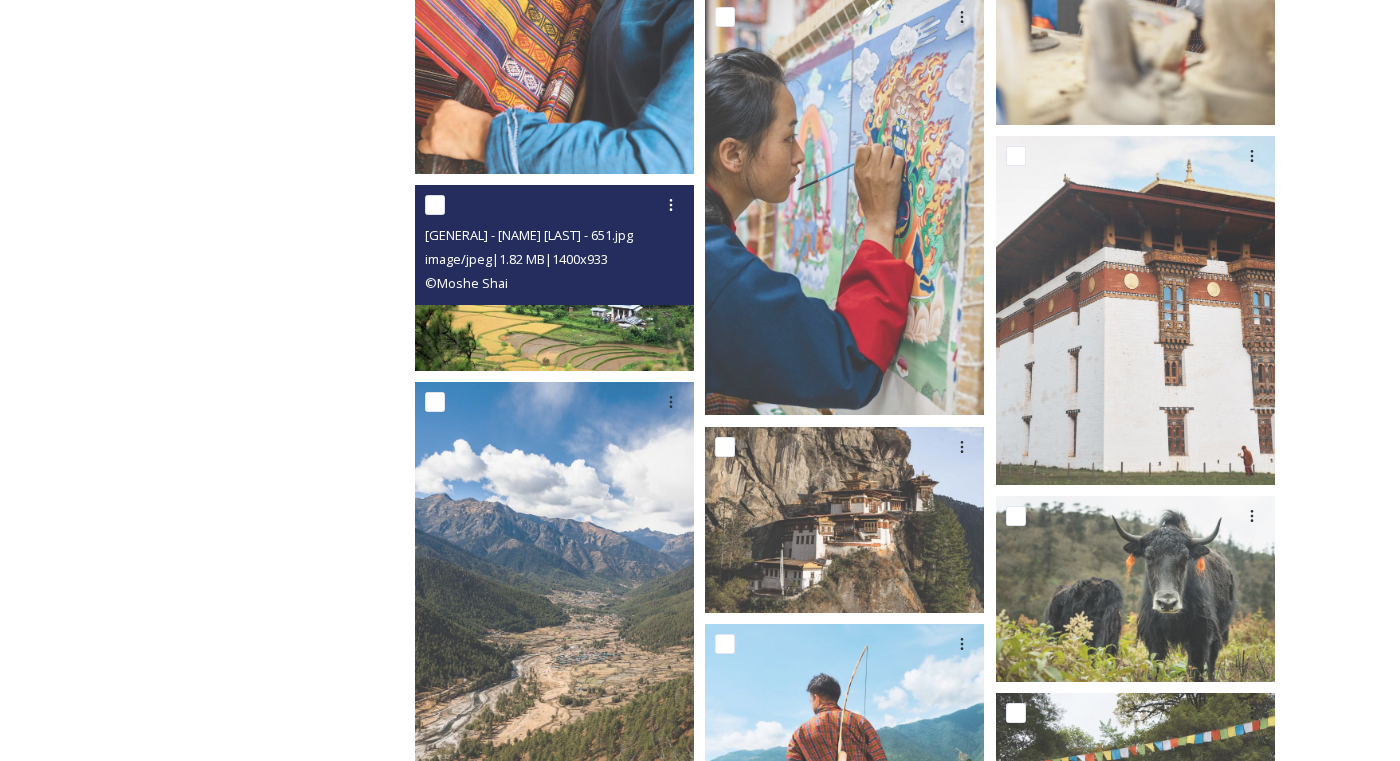 click at bounding box center (435, 205) 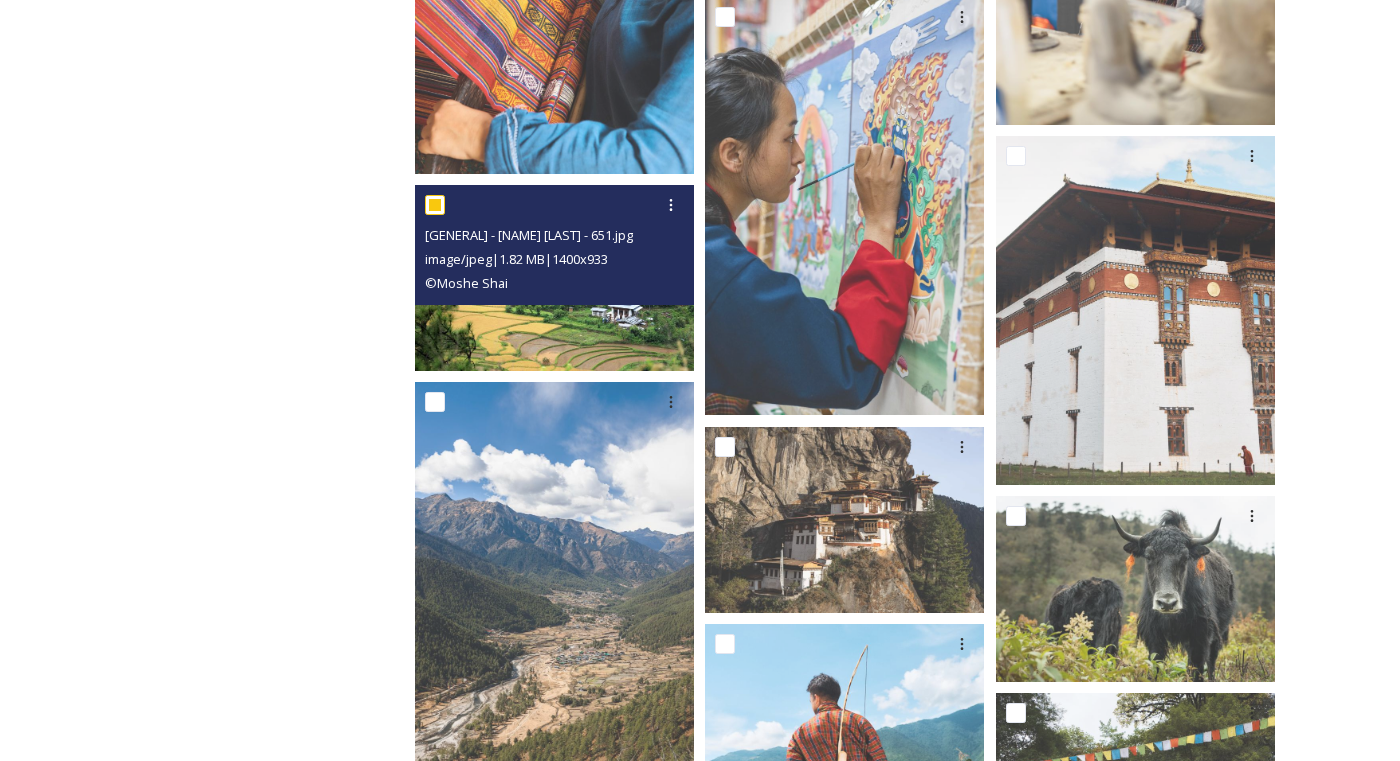 checkbox on "true" 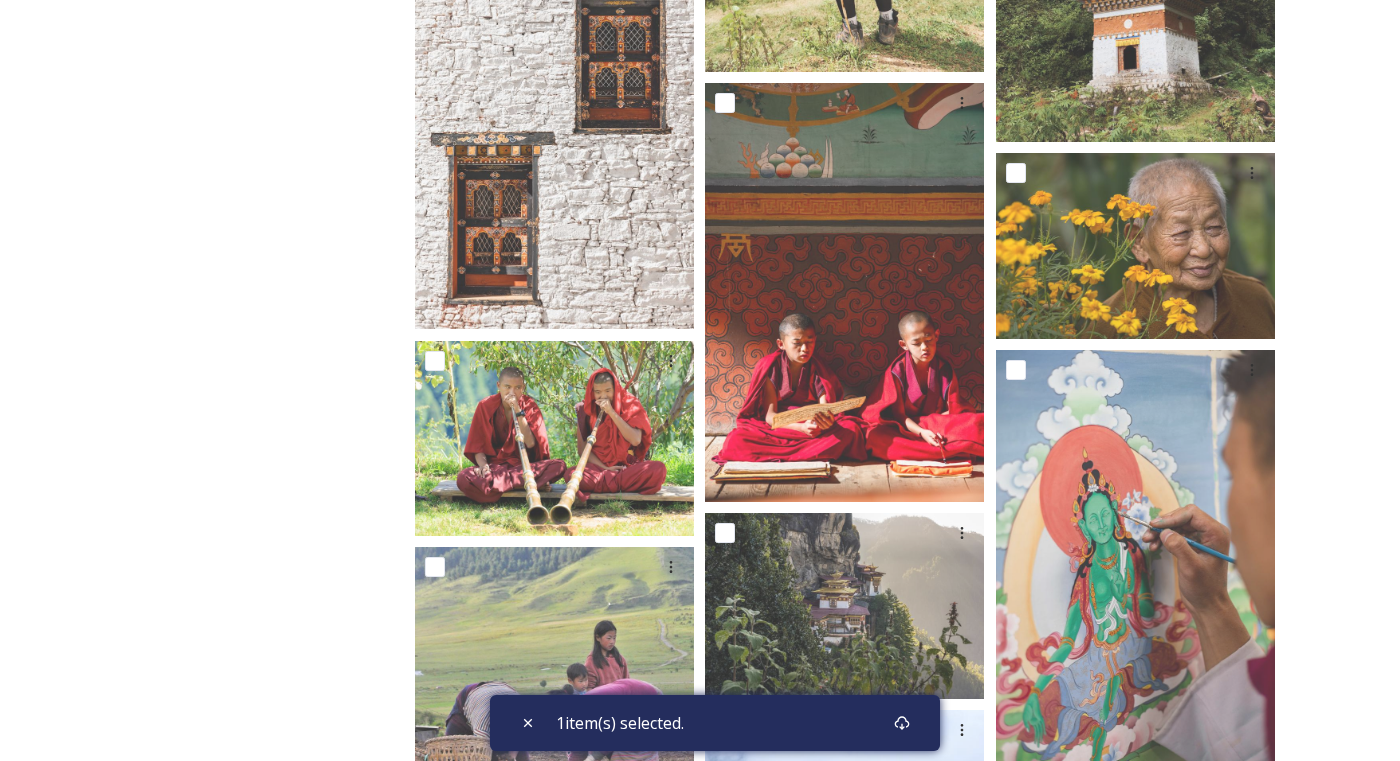 scroll, scrollTop: 11800, scrollLeft: 0, axis: vertical 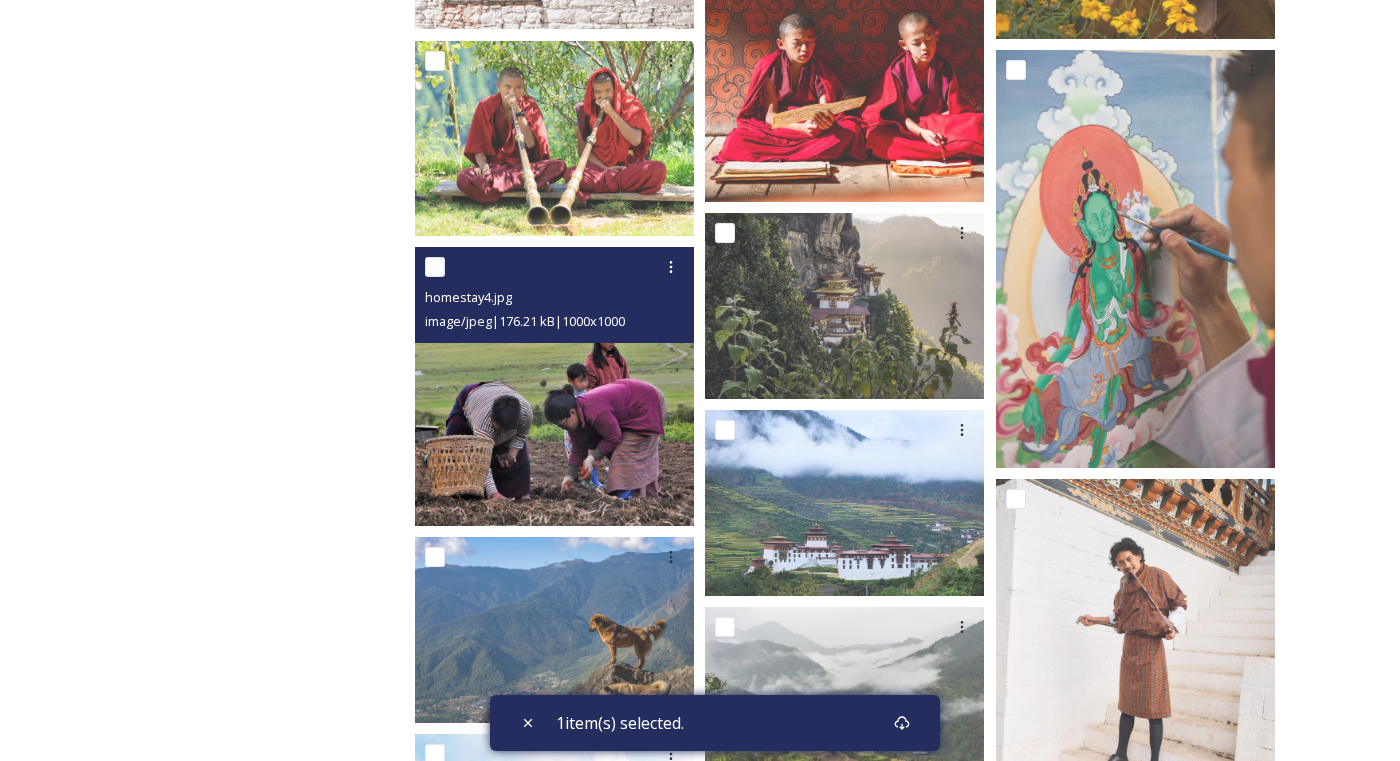 click at bounding box center [435, 267] 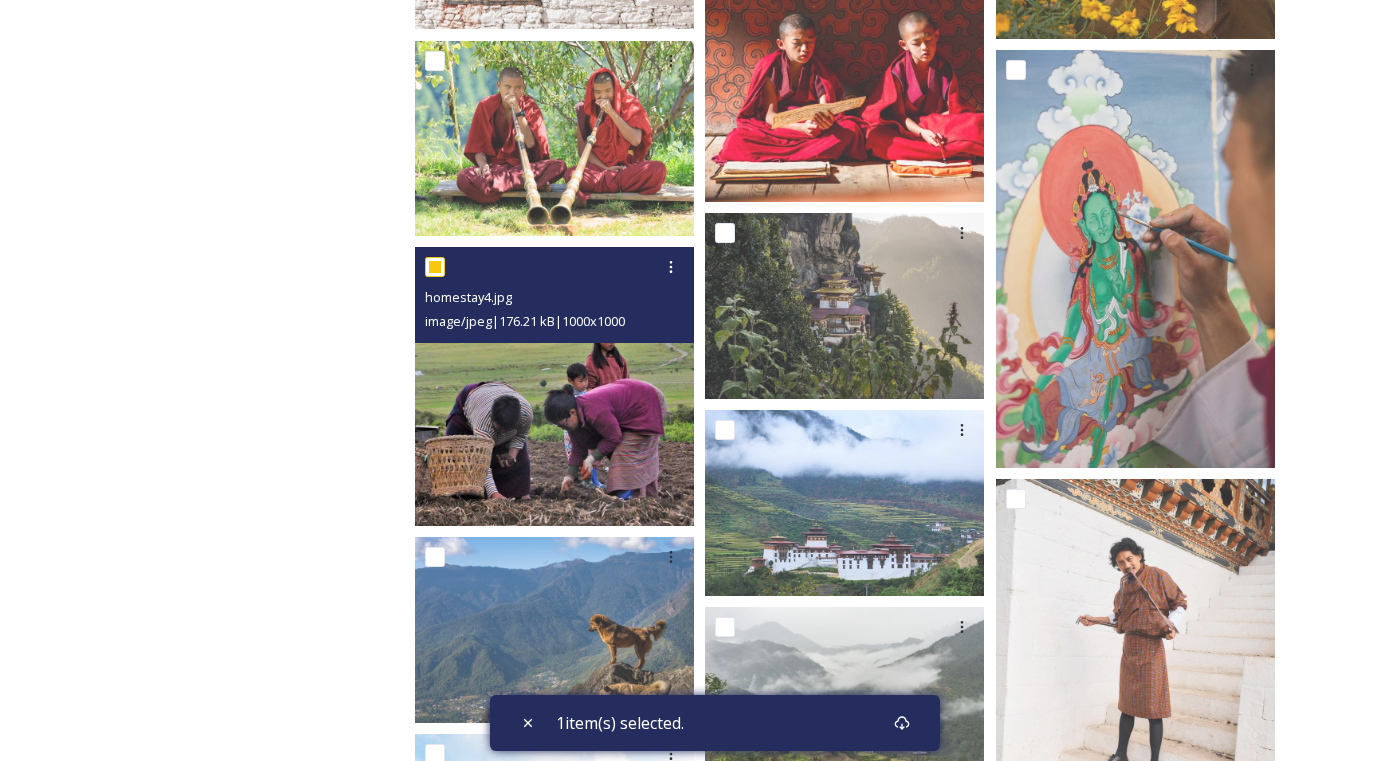 checkbox on "true" 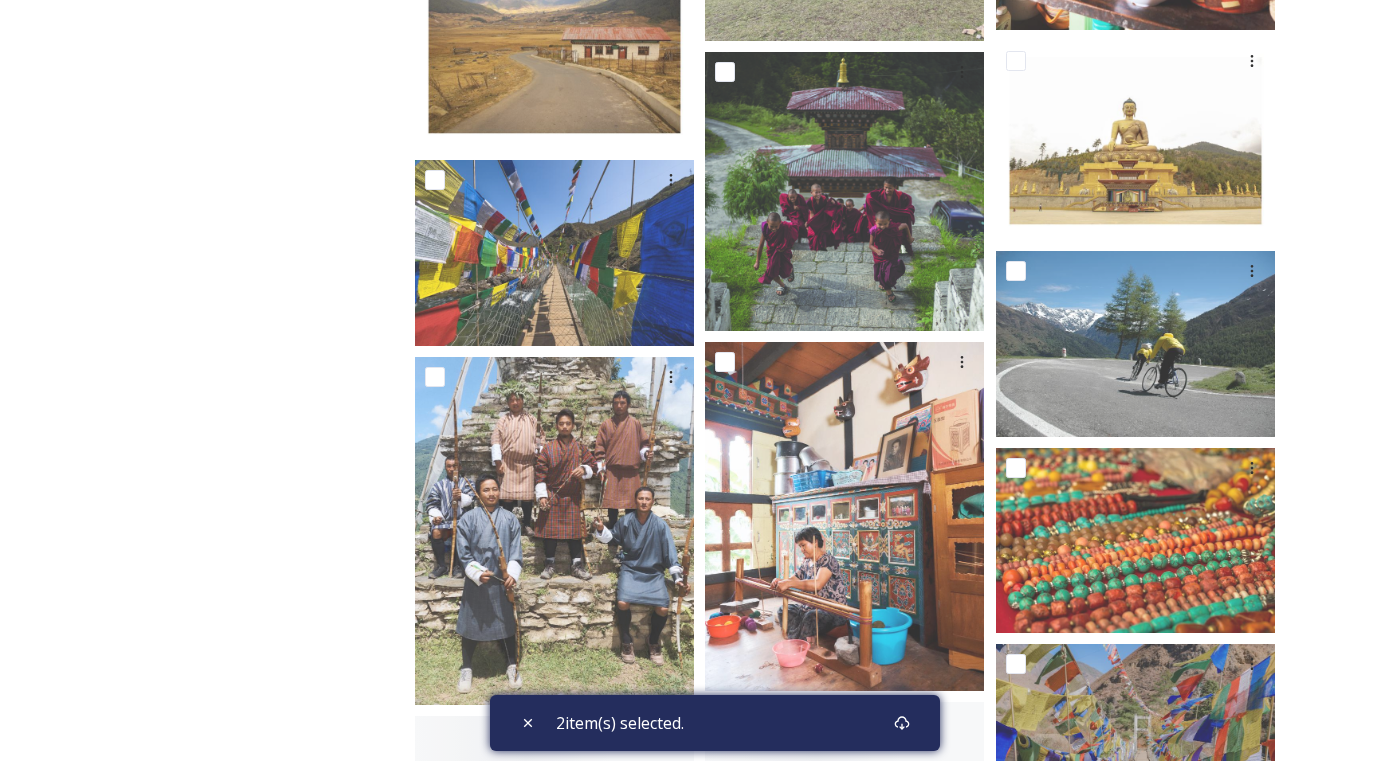 scroll, scrollTop: 13600, scrollLeft: 0, axis: vertical 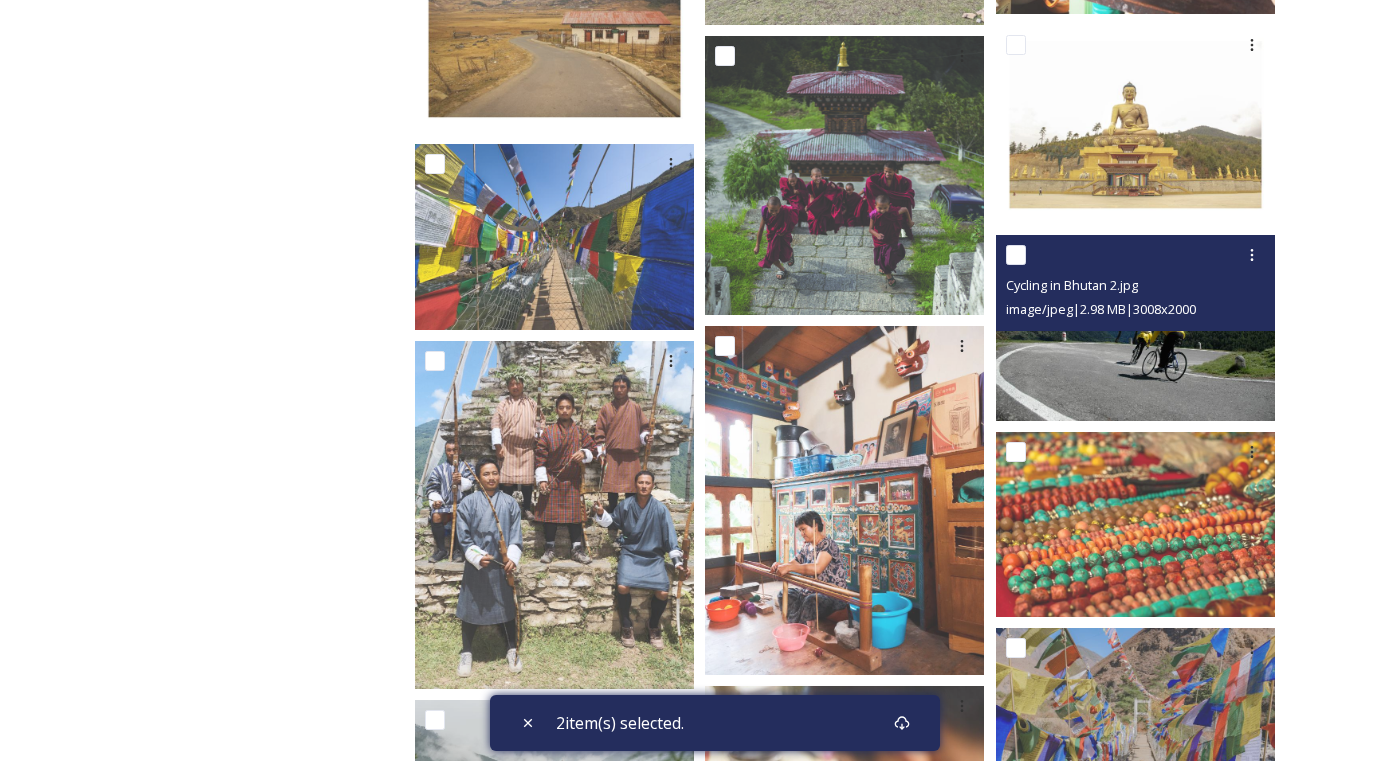 click at bounding box center [1016, 255] 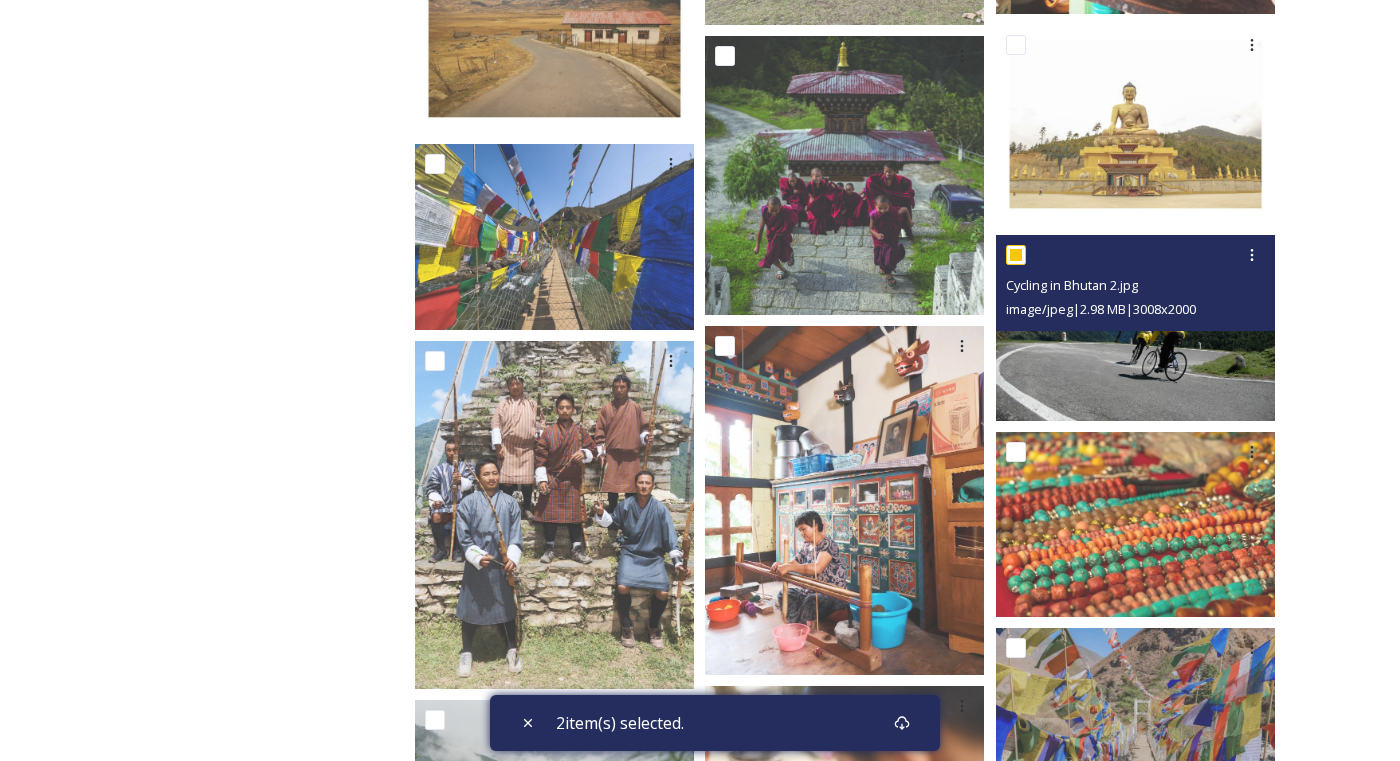 checkbox on "true" 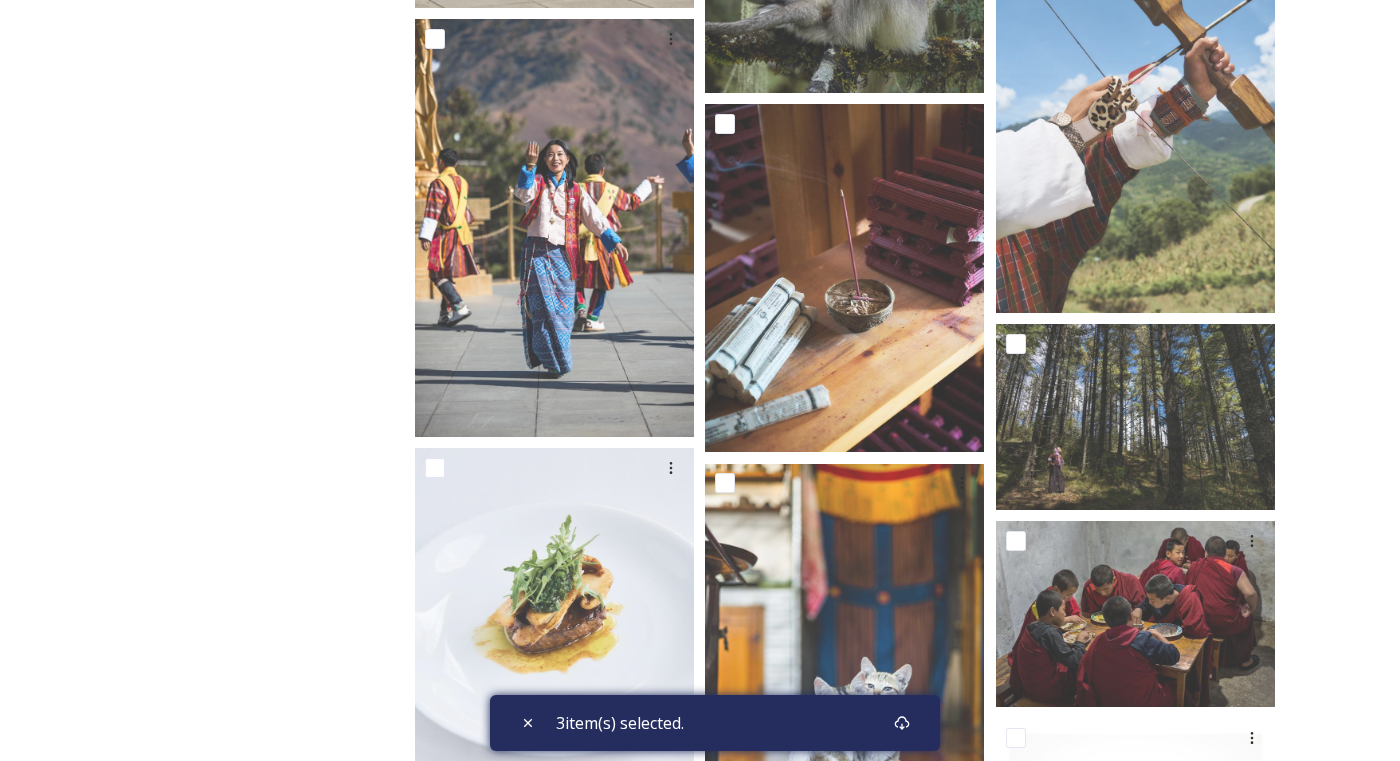 scroll, scrollTop: 22000, scrollLeft: 0, axis: vertical 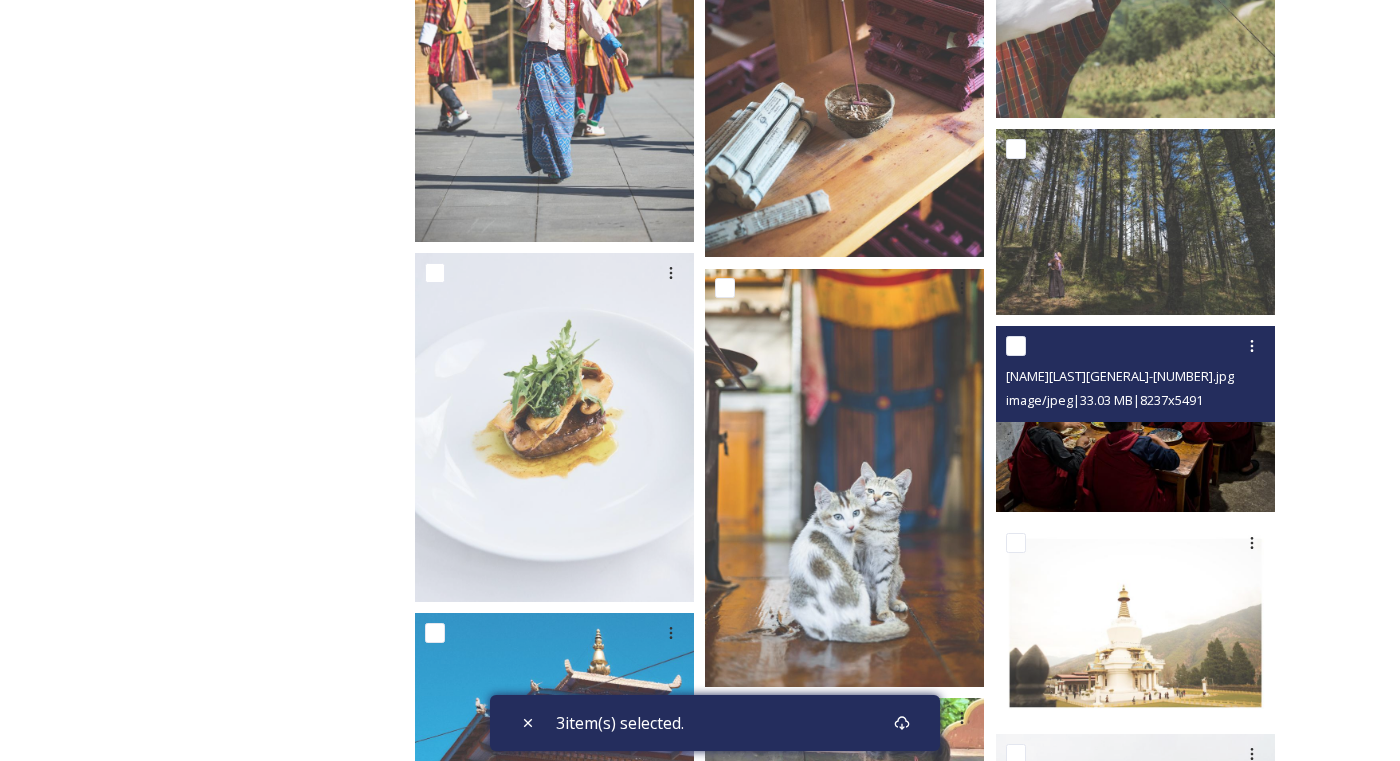 click at bounding box center (1016, 346) 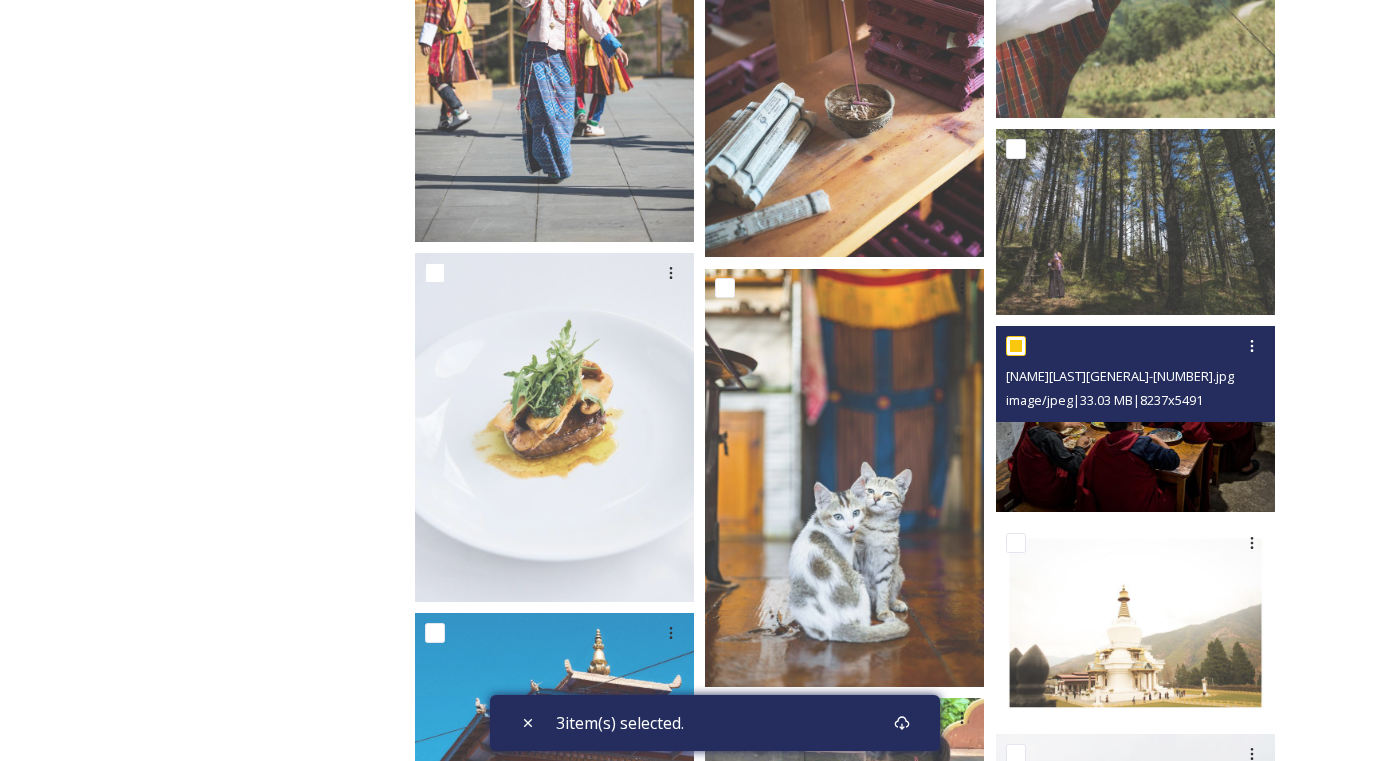 checkbox on "true" 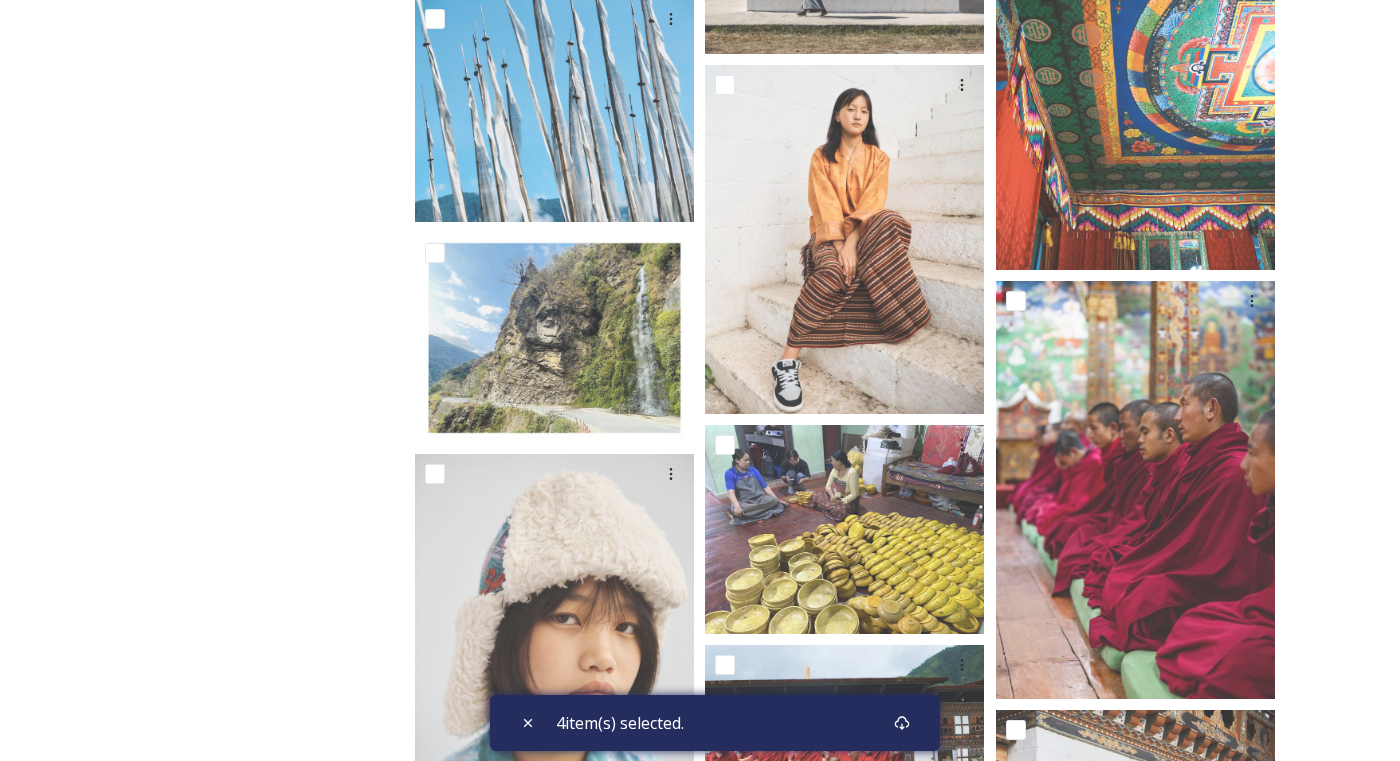 scroll, scrollTop: 27202, scrollLeft: 0, axis: vertical 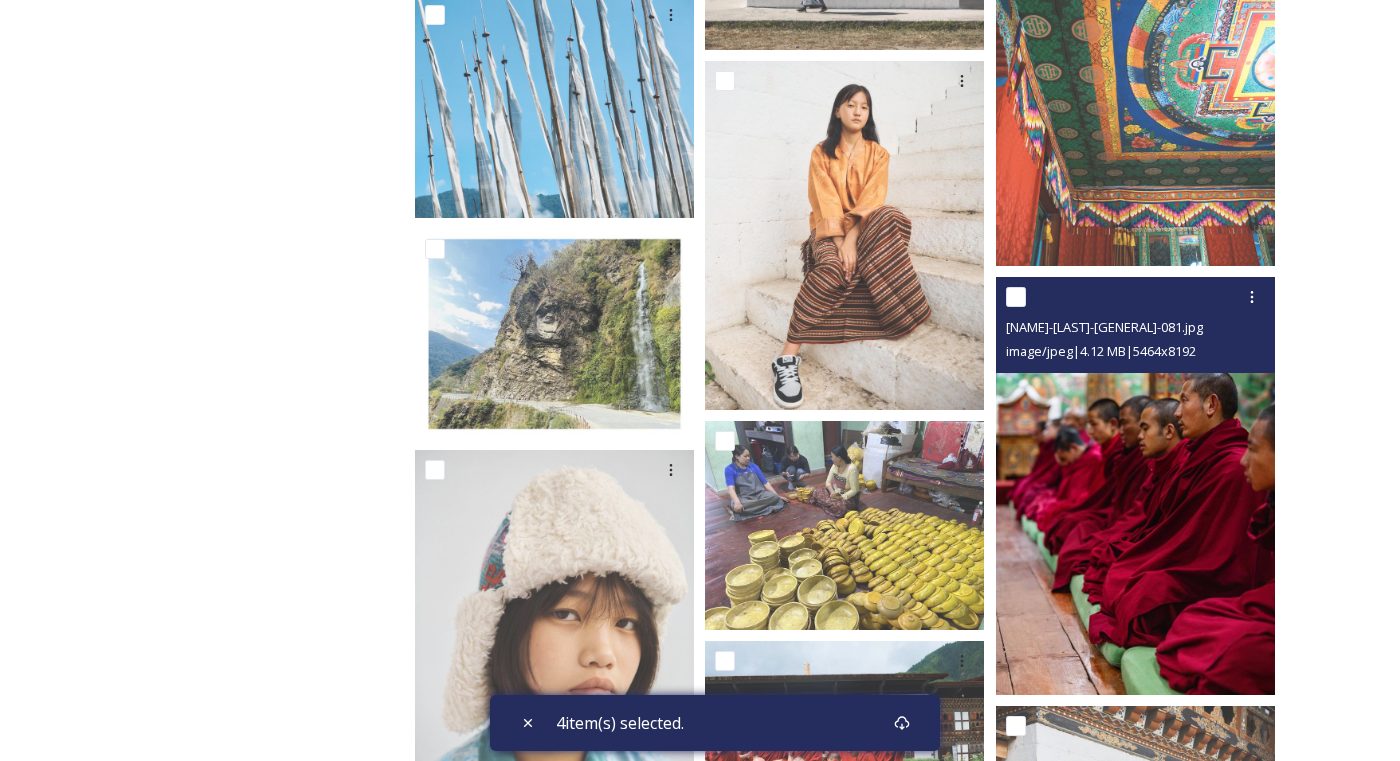 click at bounding box center (1016, 297) 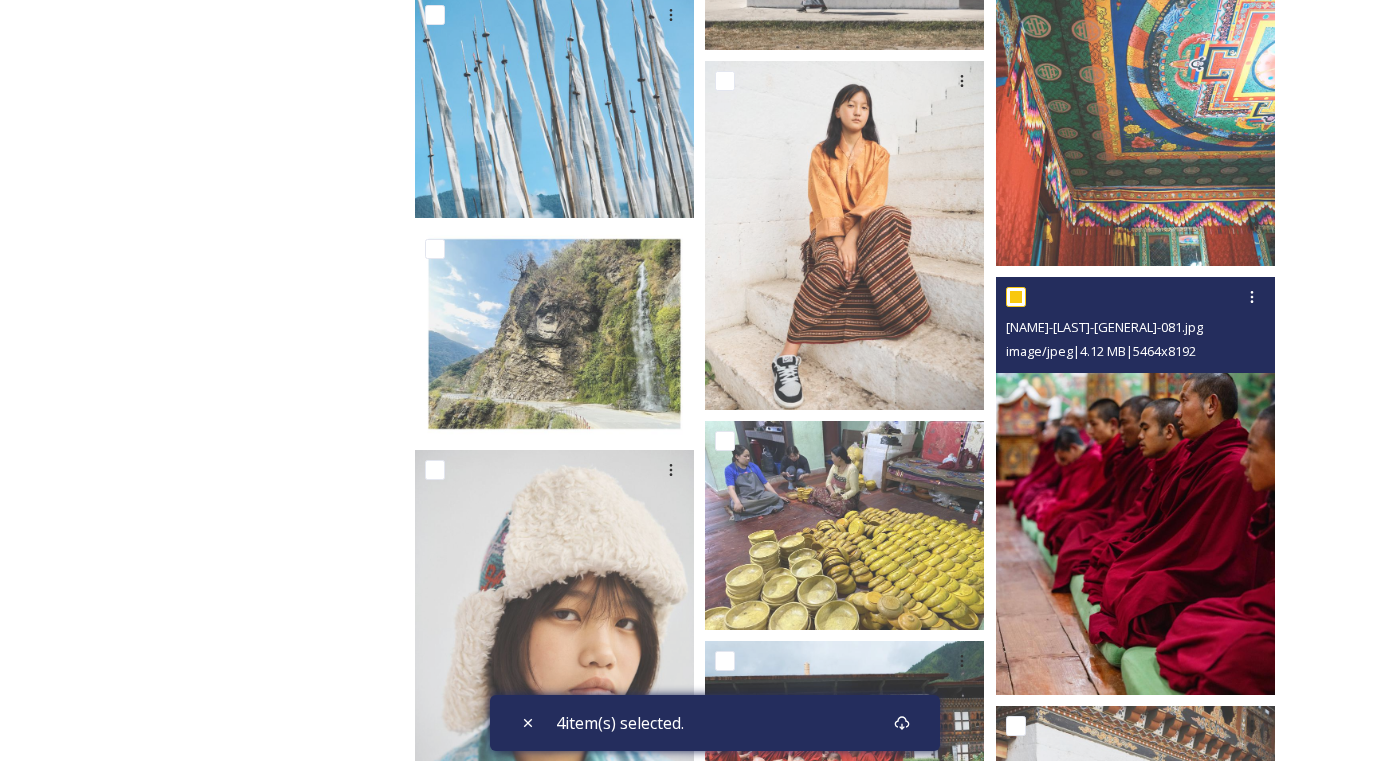 checkbox on "true" 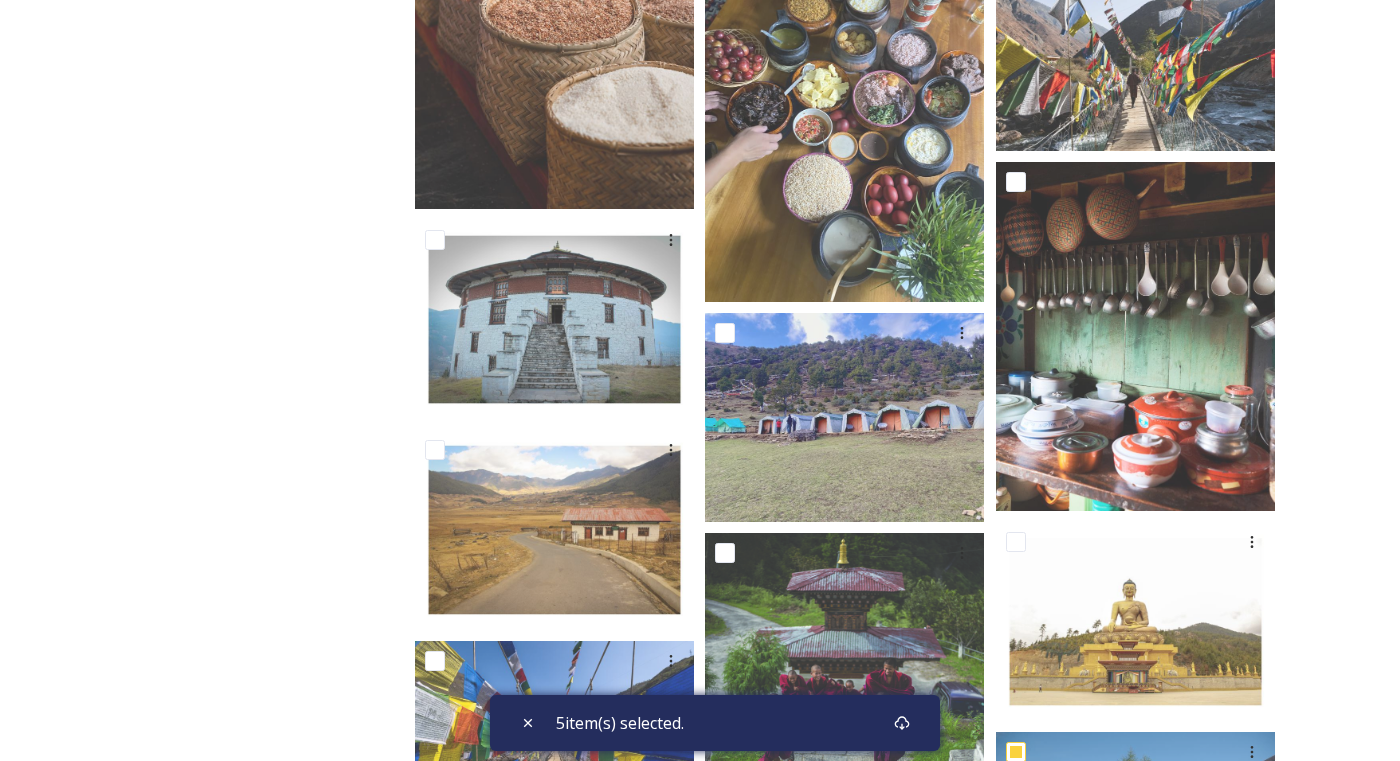 scroll, scrollTop: 13102, scrollLeft: 0, axis: vertical 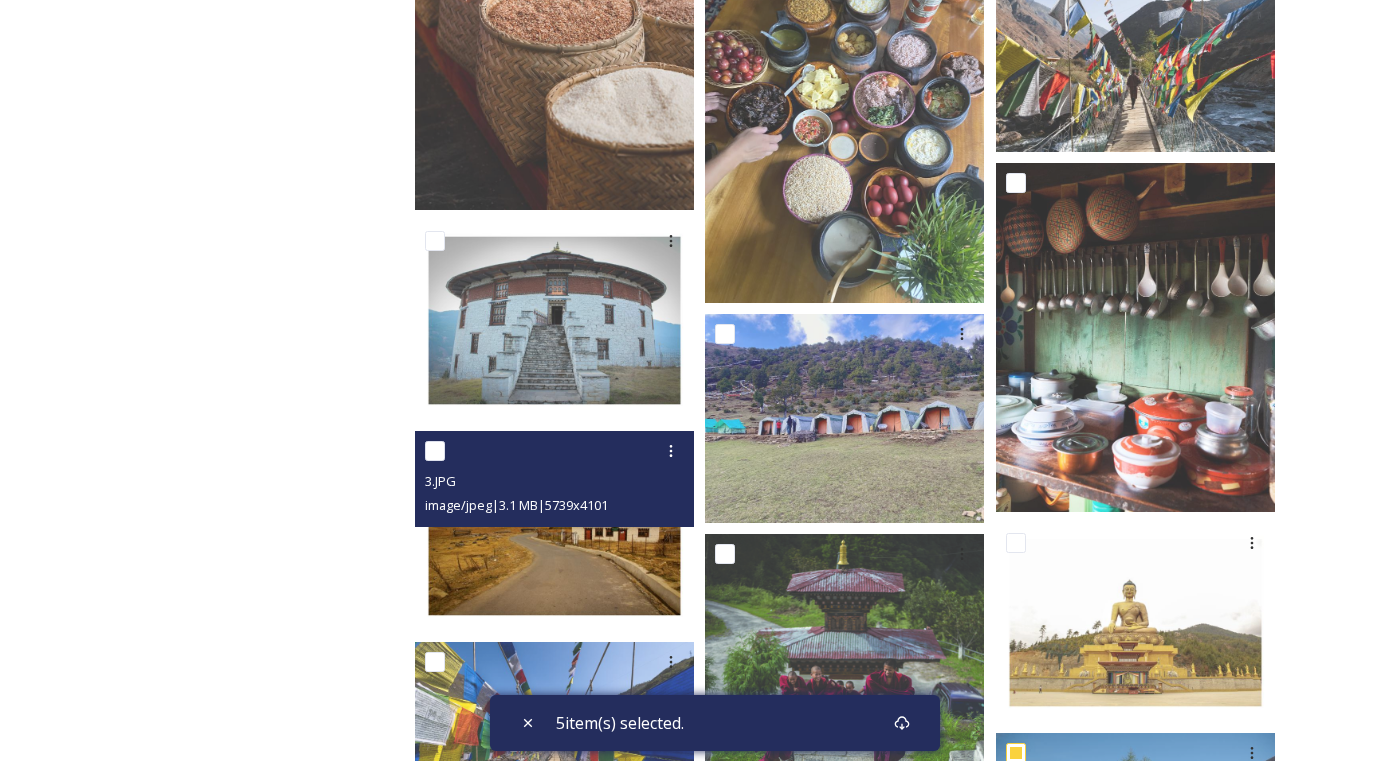 click at bounding box center (435, 451) 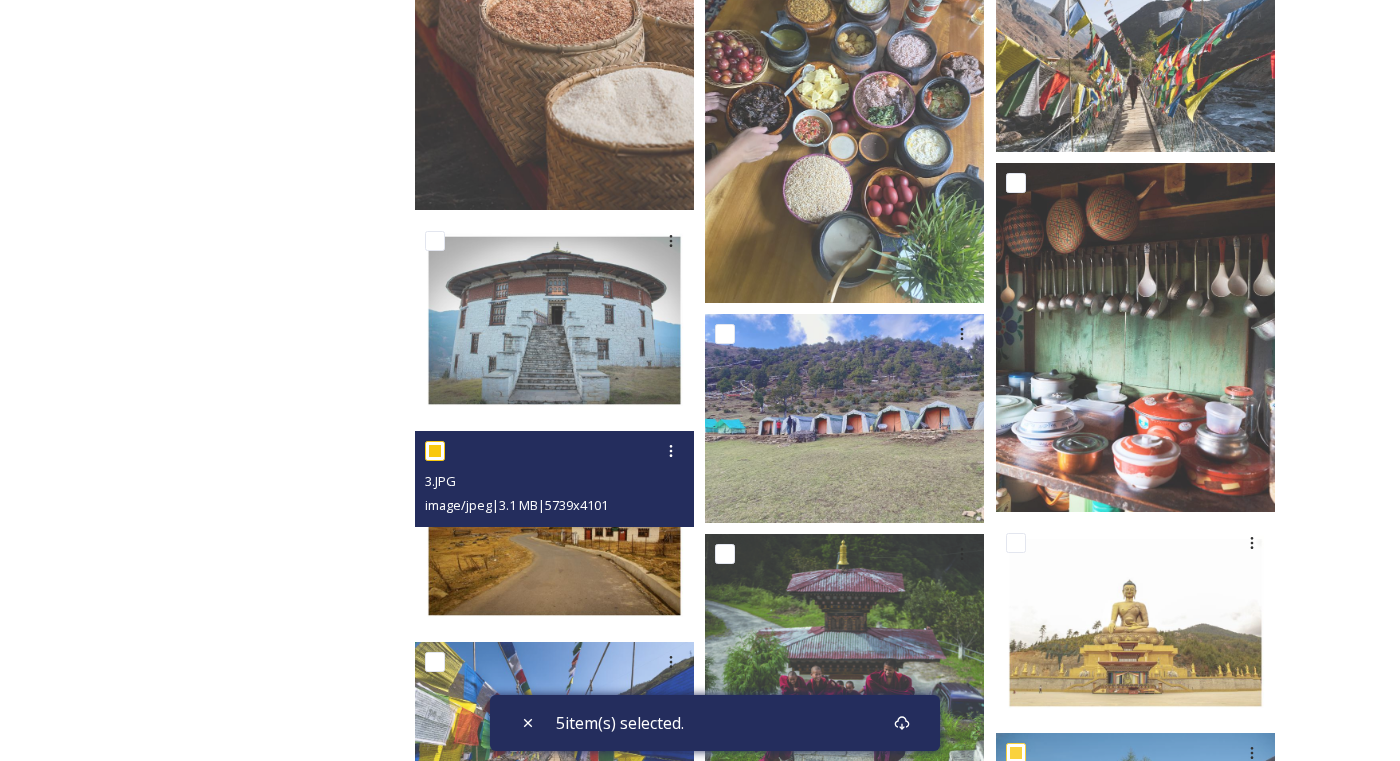 checkbox on "true" 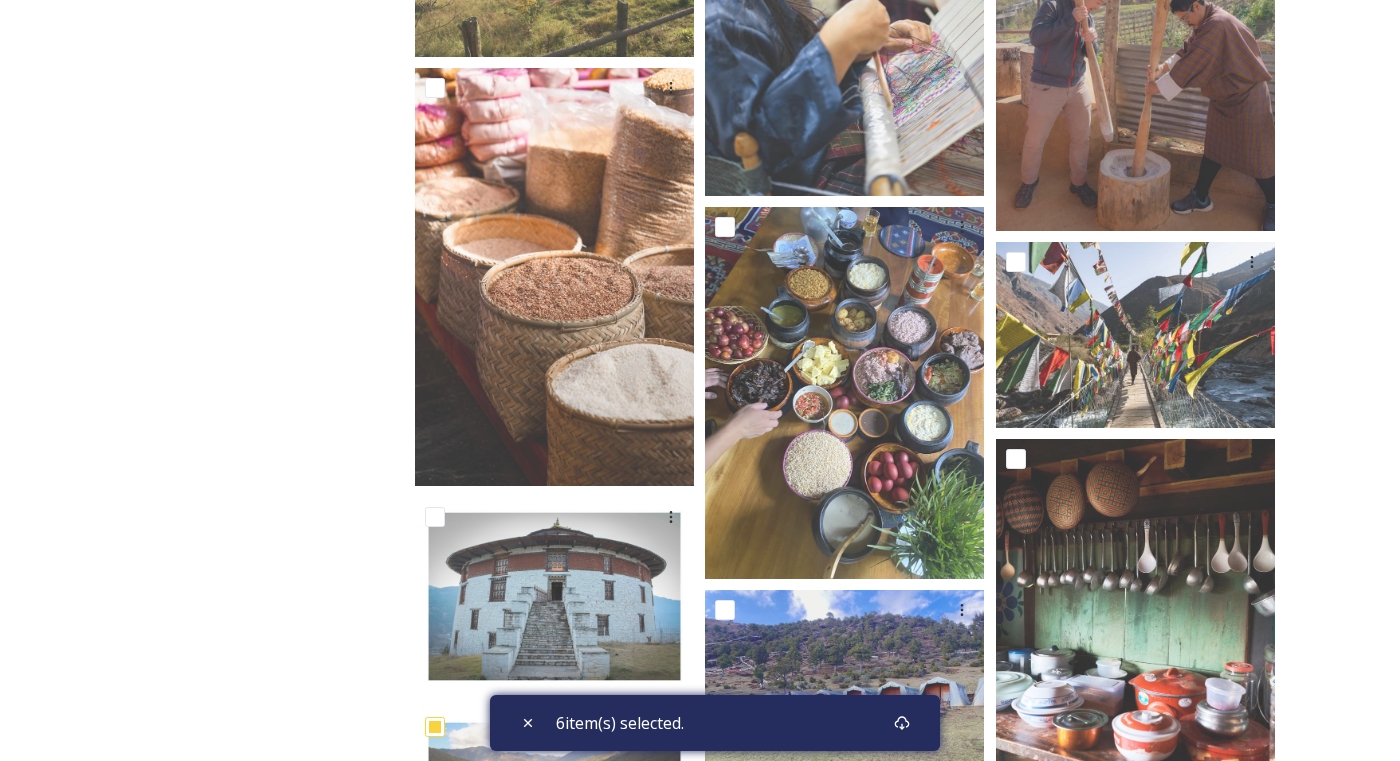 scroll, scrollTop: 12802, scrollLeft: 0, axis: vertical 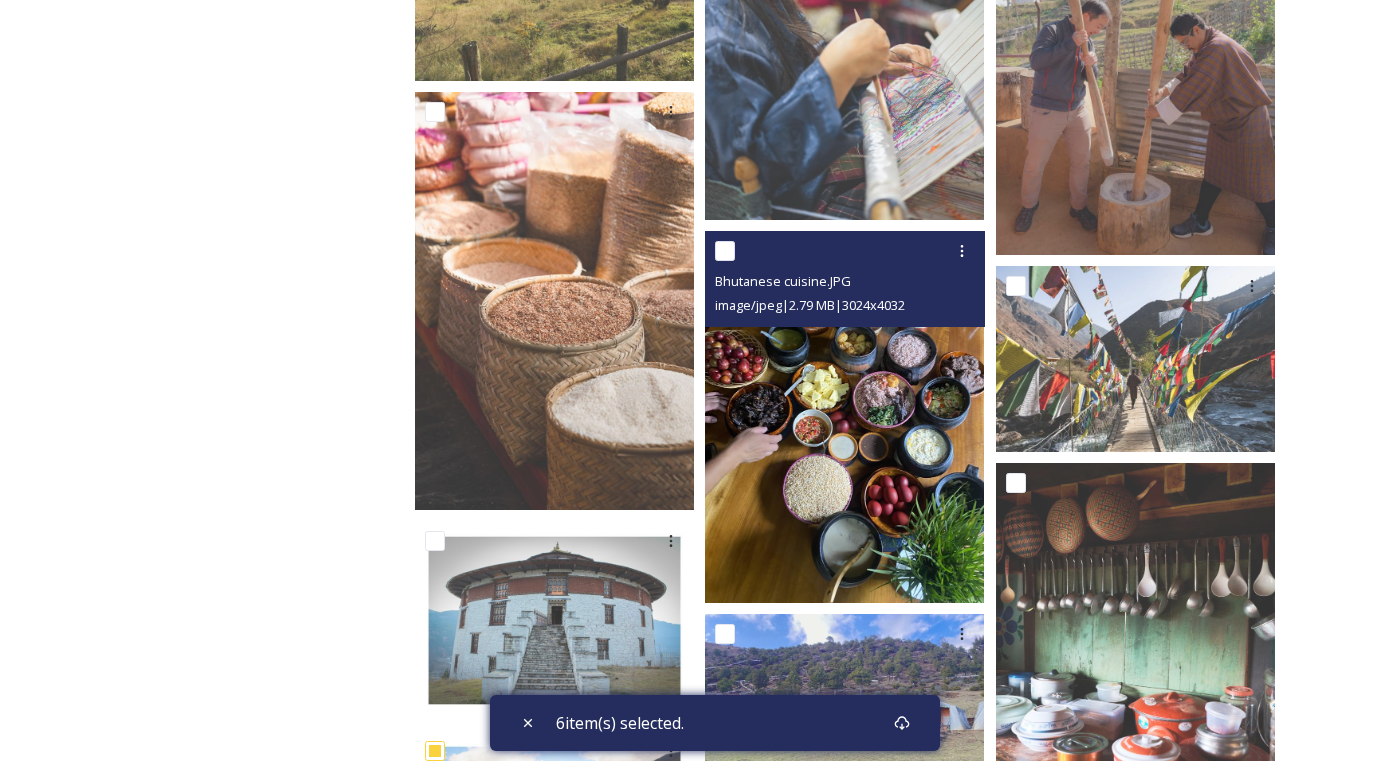 click at bounding box center [725, 251] 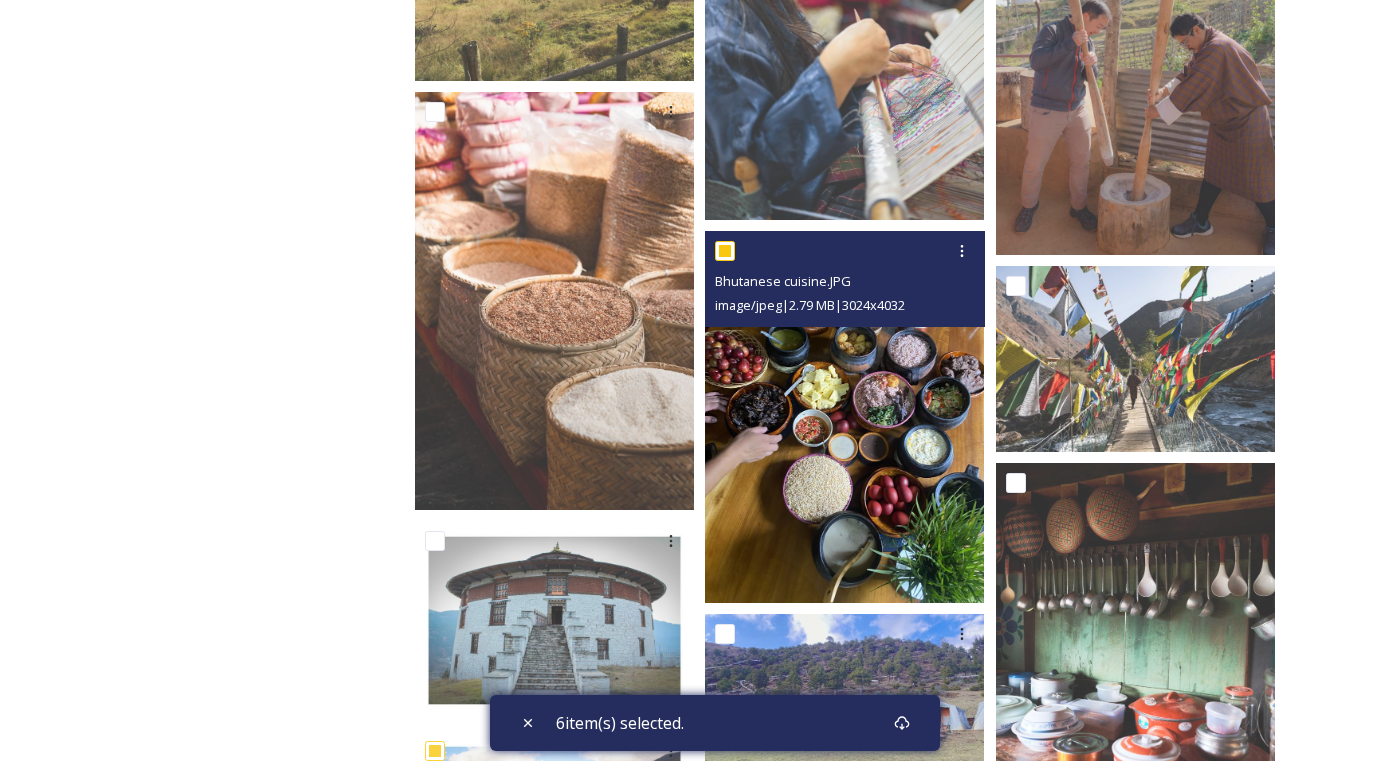 checkbox on "true" 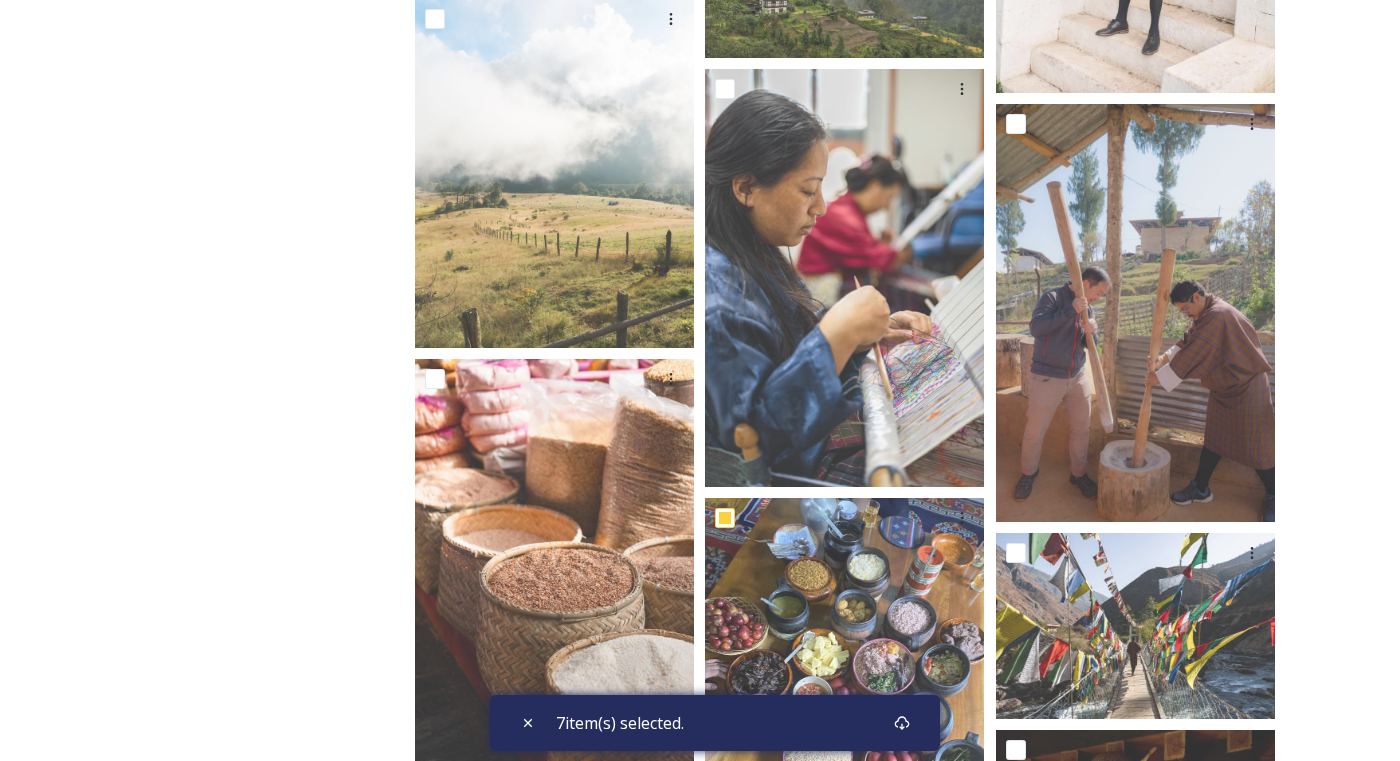 scroll, scrollTop: 12502, scrollLeft: 0, axis: vertical 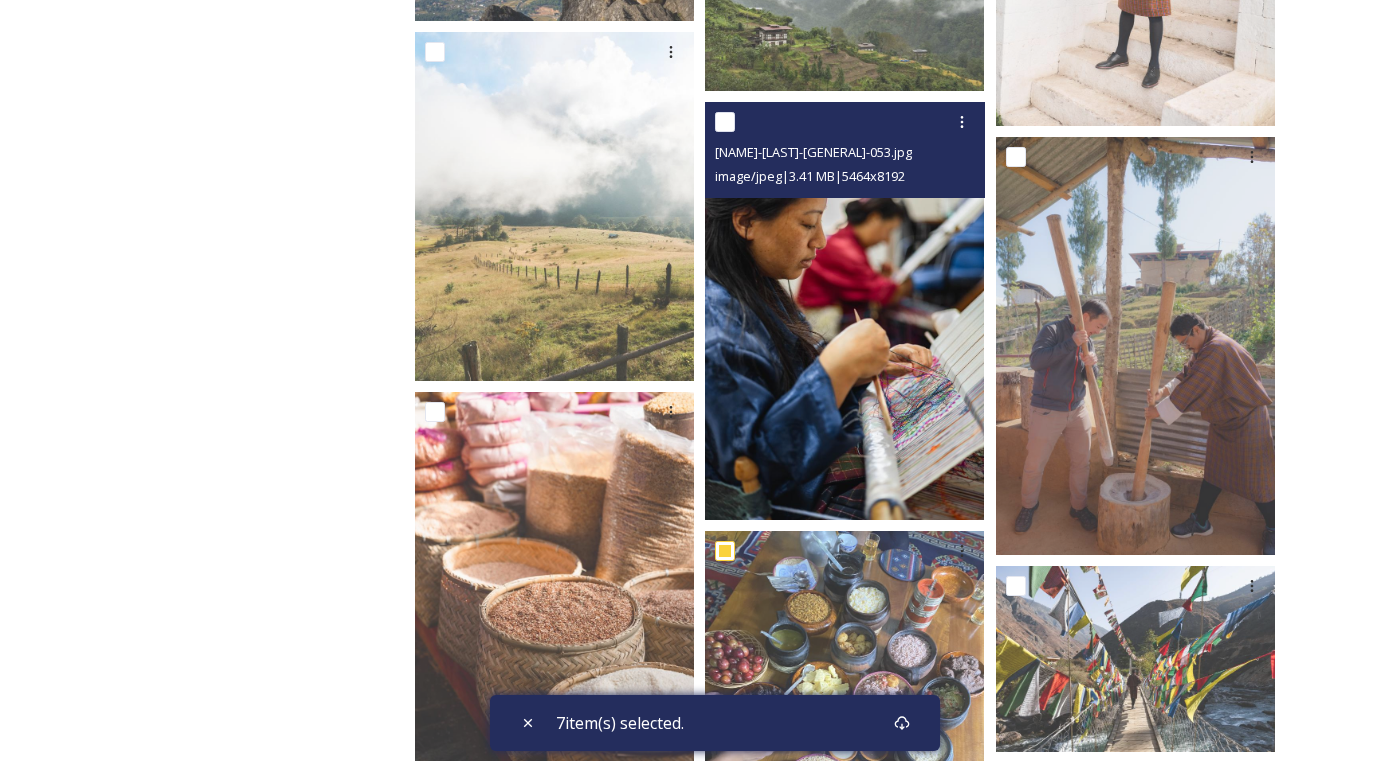 click at bounding box center [725, 122] 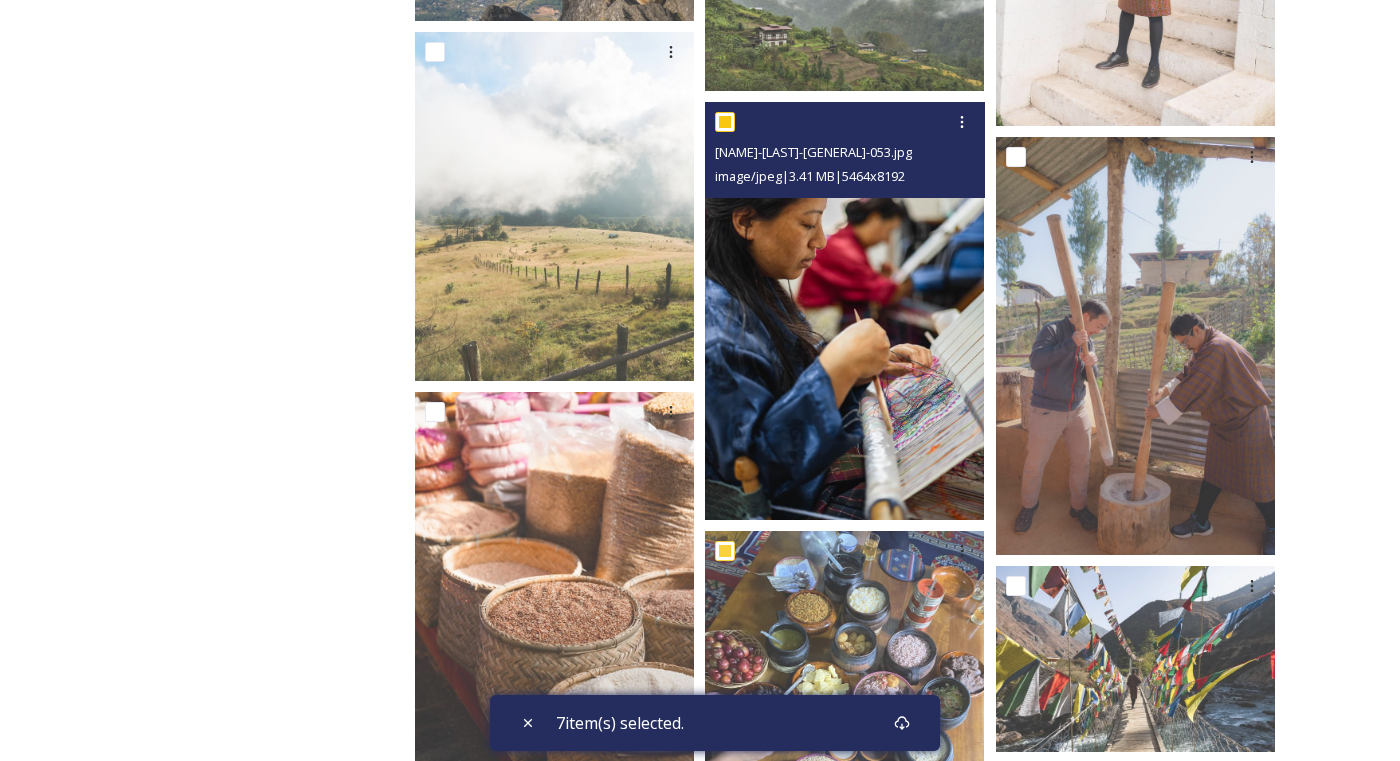 checkbox on "true" 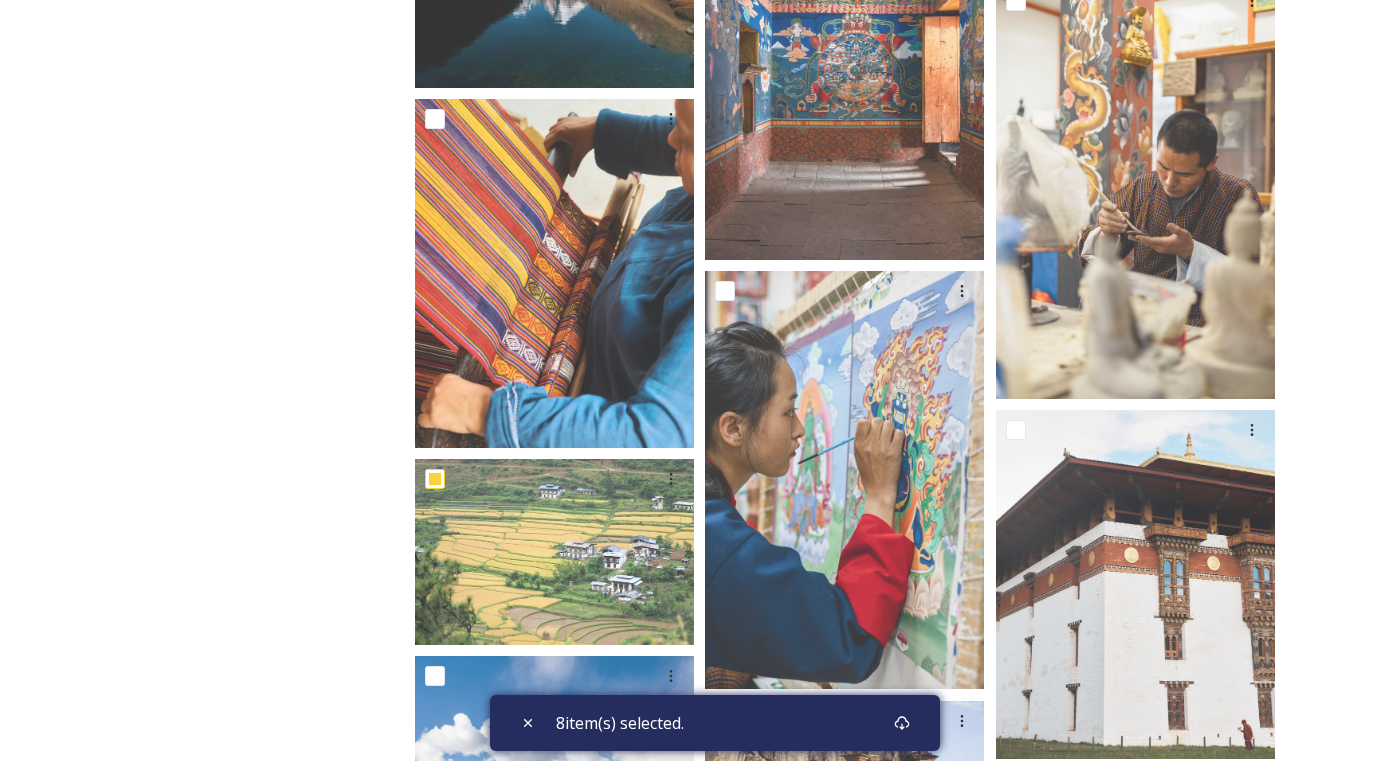 scroll, scrollTop: 10302, scrollLeft: 0, axis: vertical 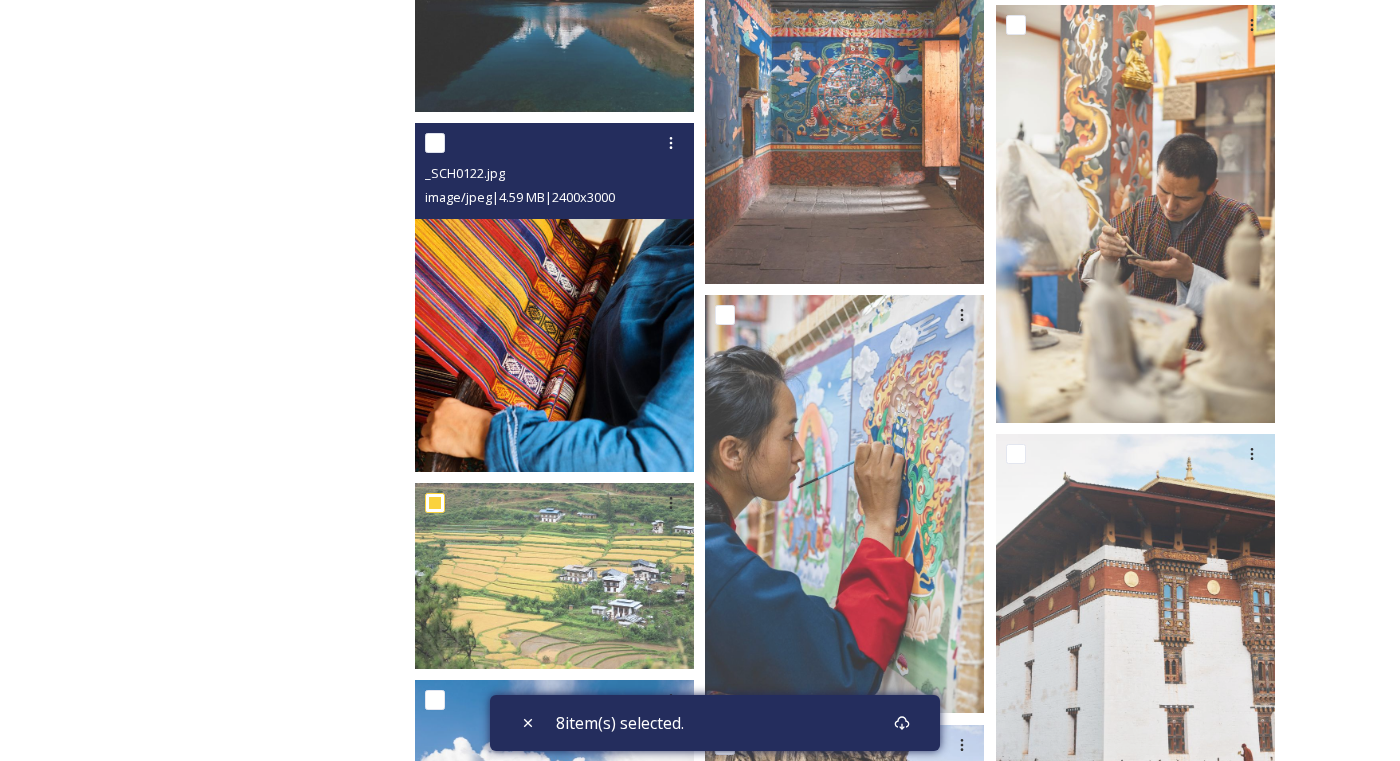 click at bounding box center (435, 143) 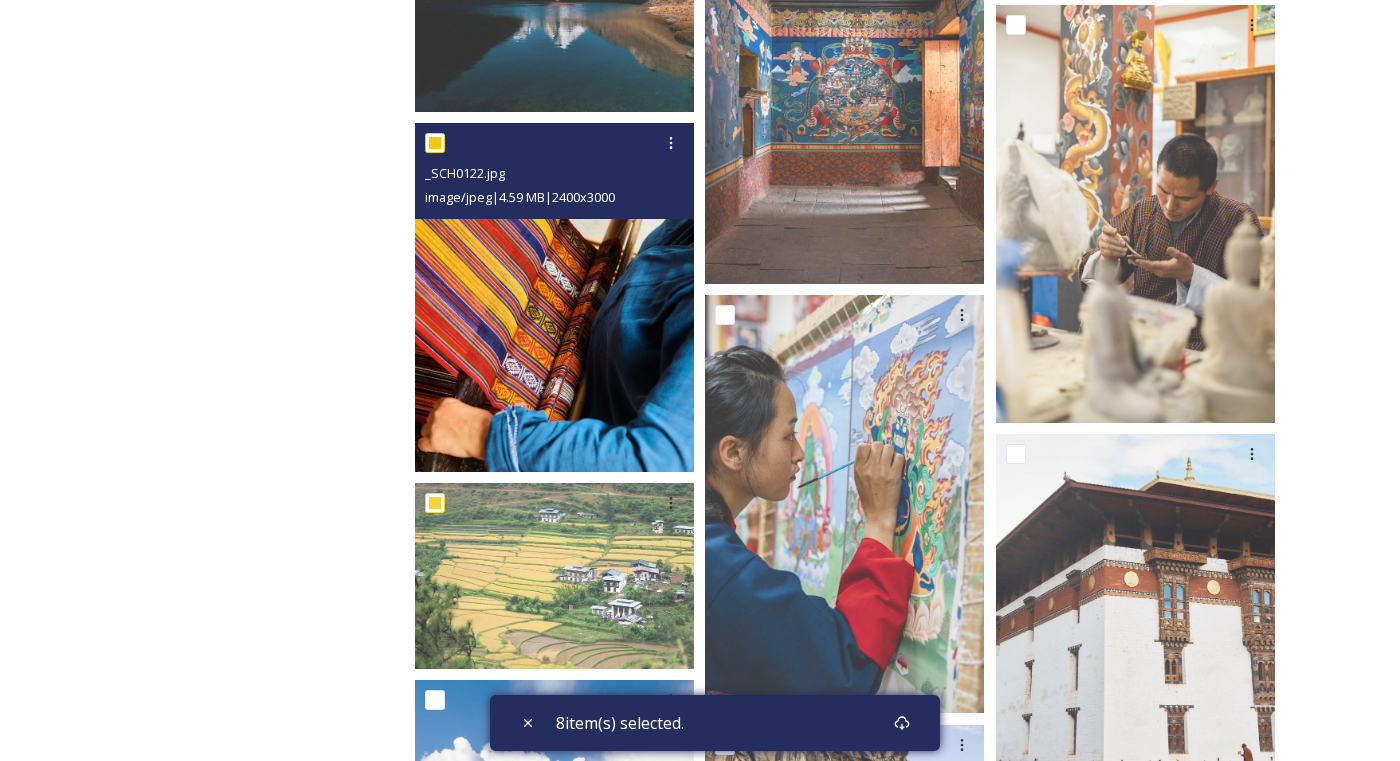 checkbox on "true" 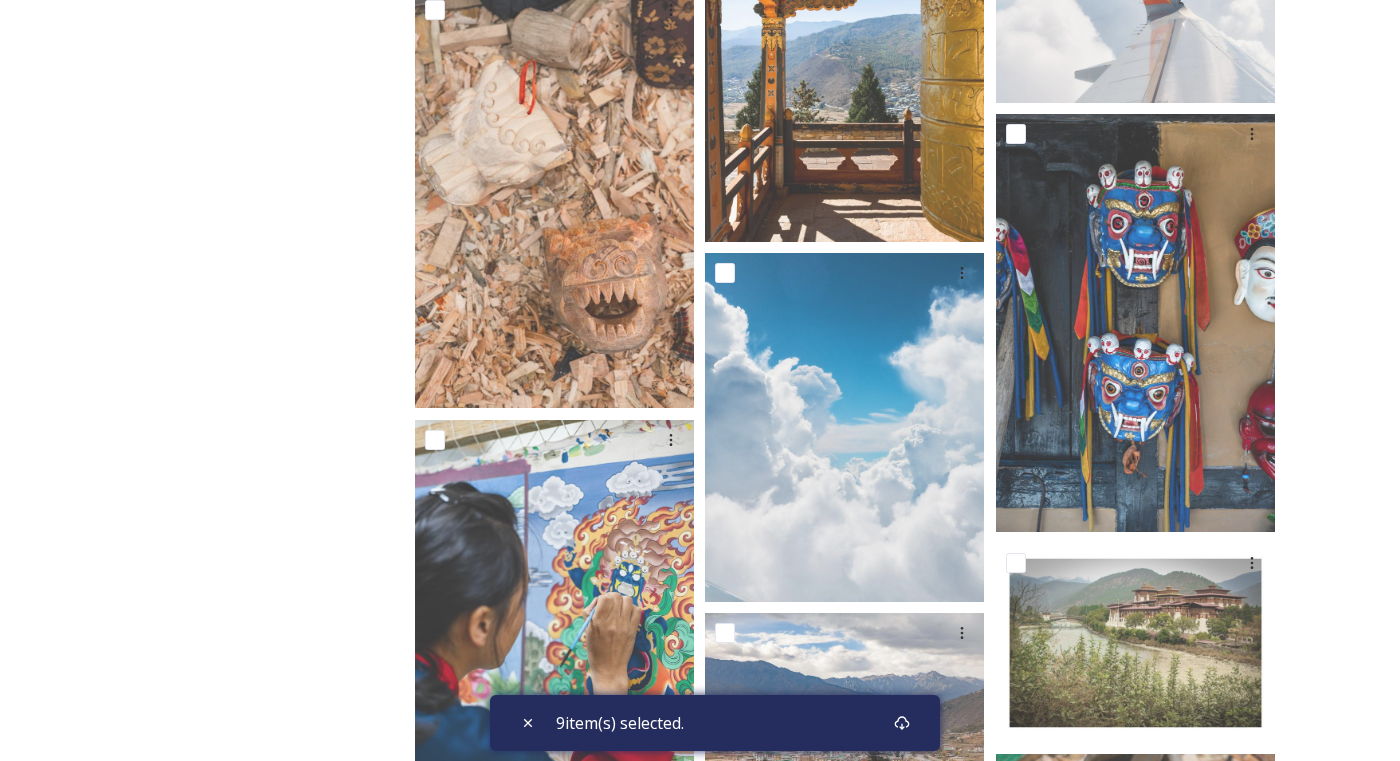 scroll, scrollTop: 9002, scrollLeft: 0, axis: vertical 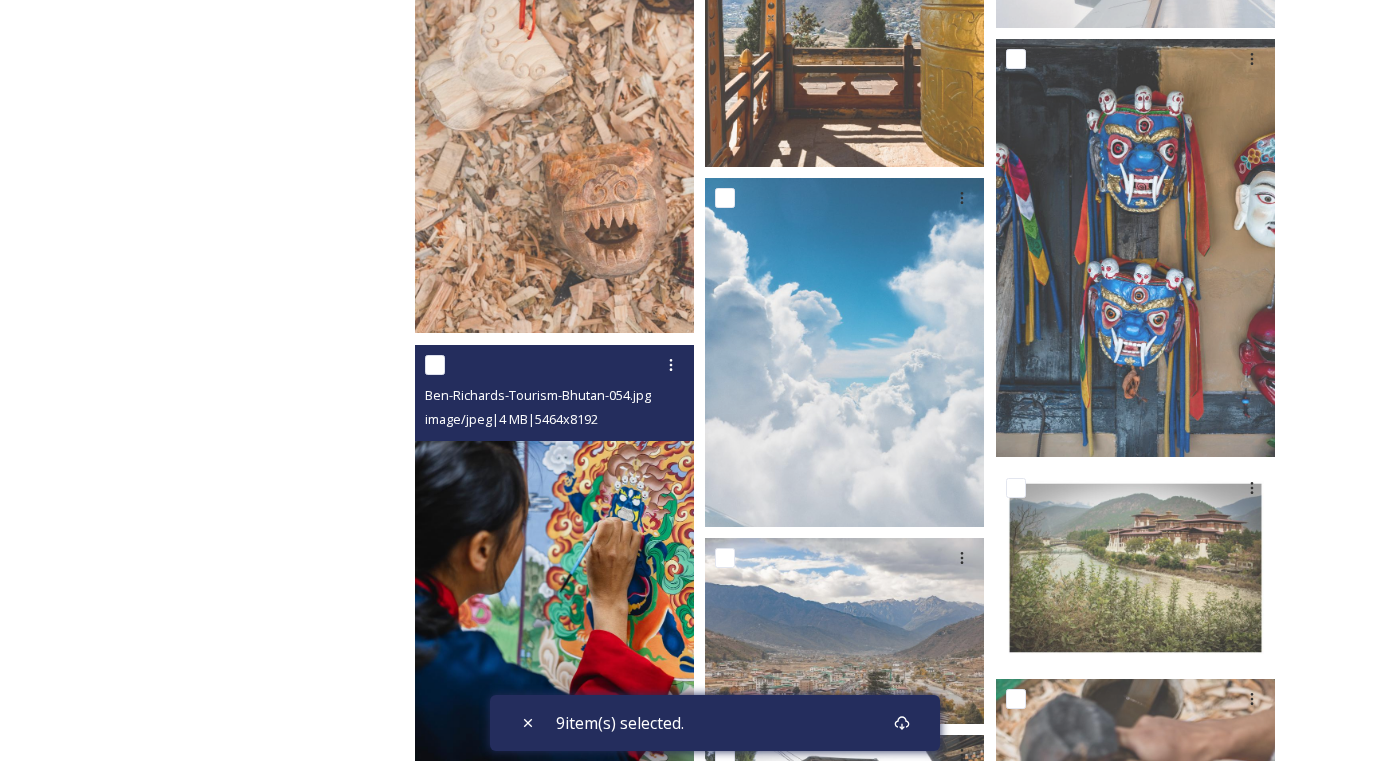 click at bounding box center [435, 365] 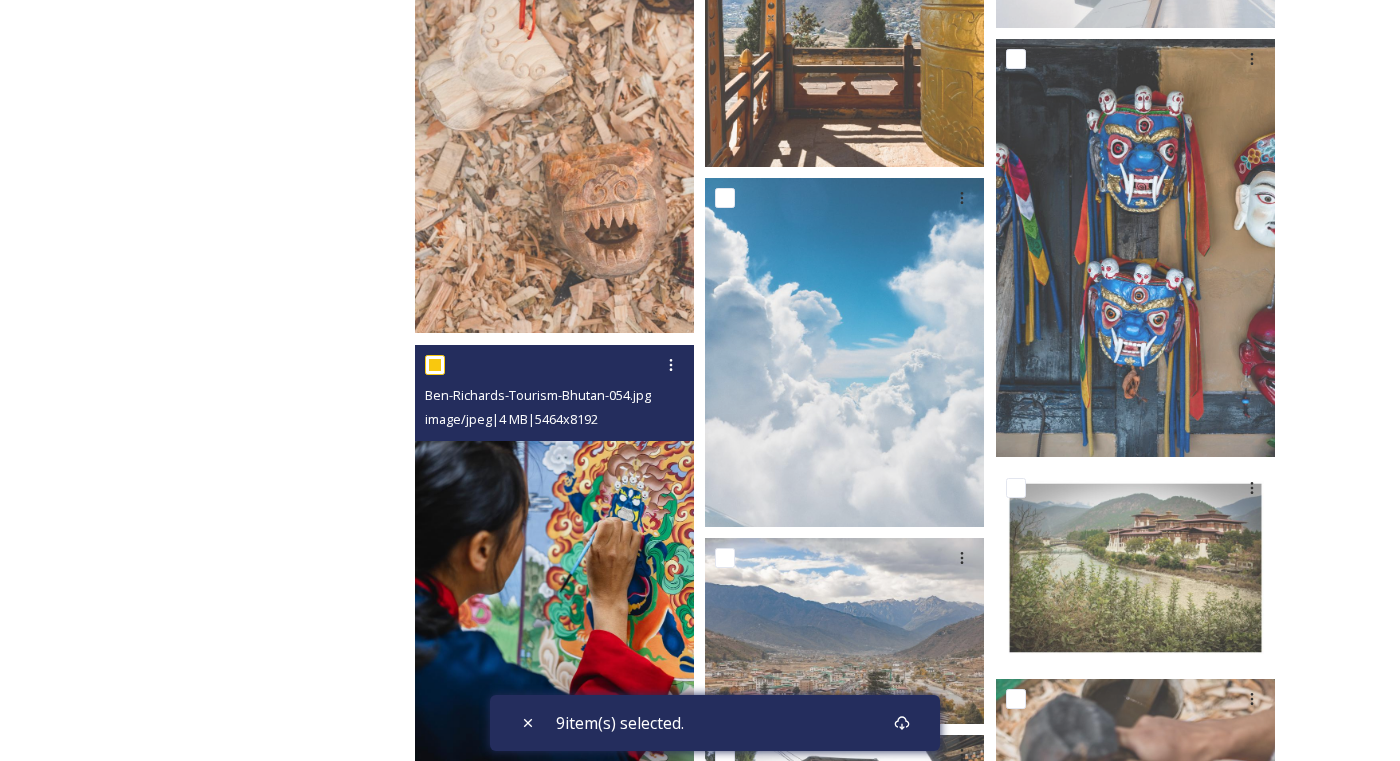 checkbox on "true" 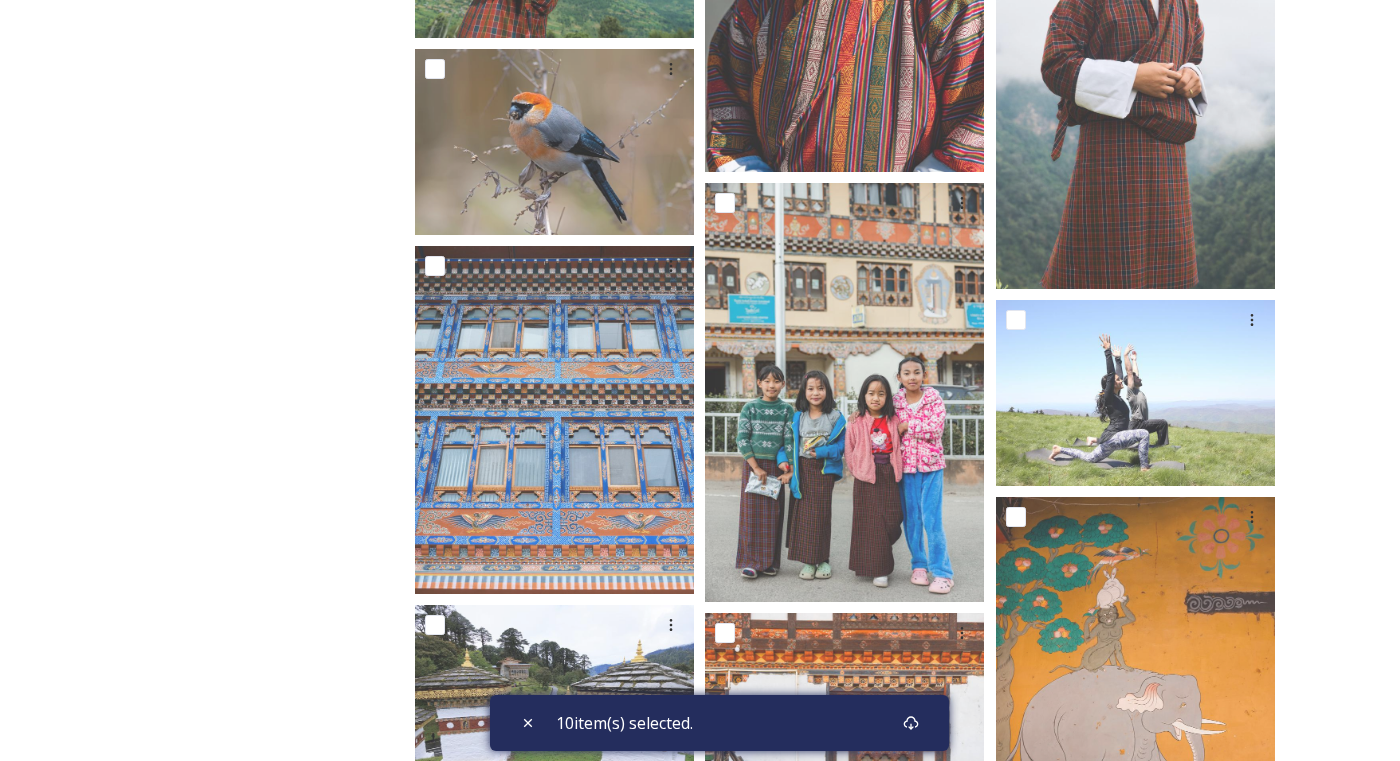 scroll, scrollTop: 7702, scrollLeft: 0, axis: vertical 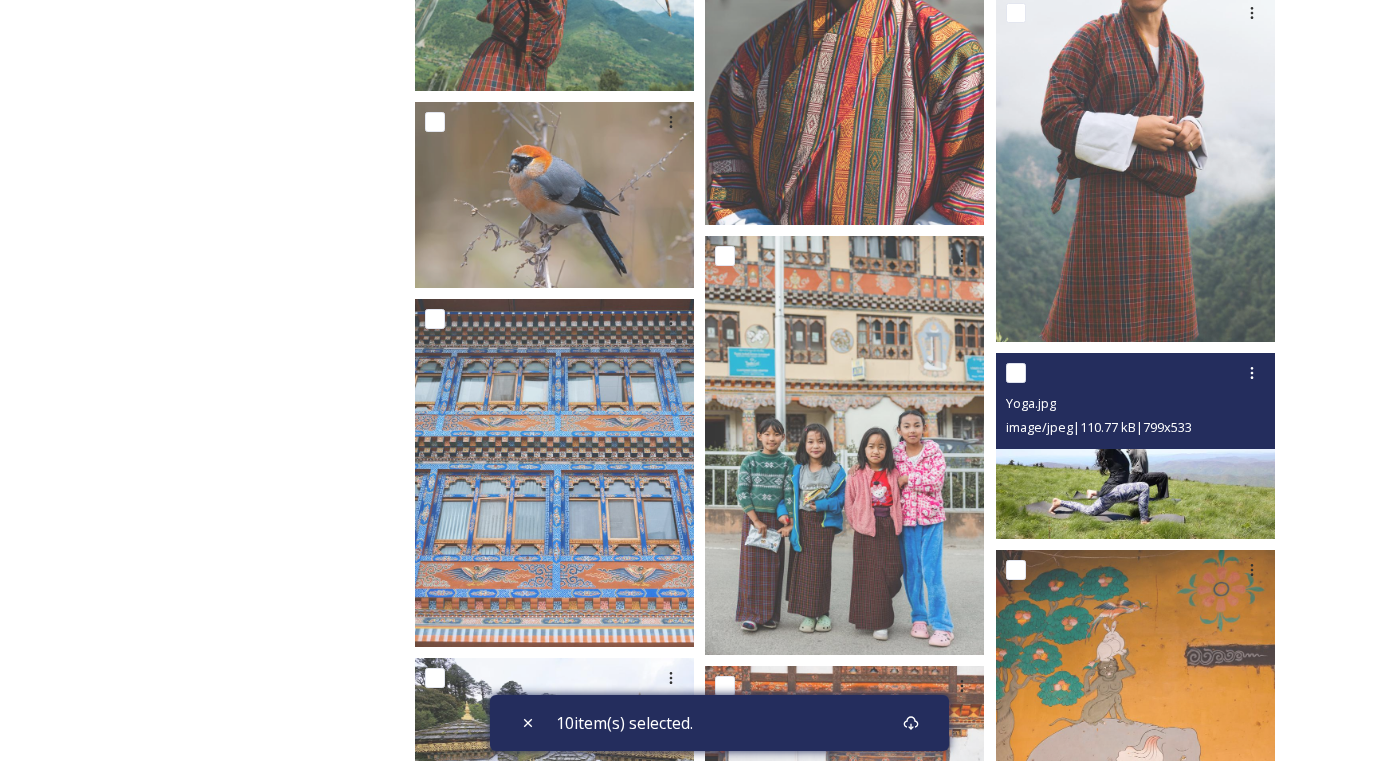 click at bounding box center [1016, 373] 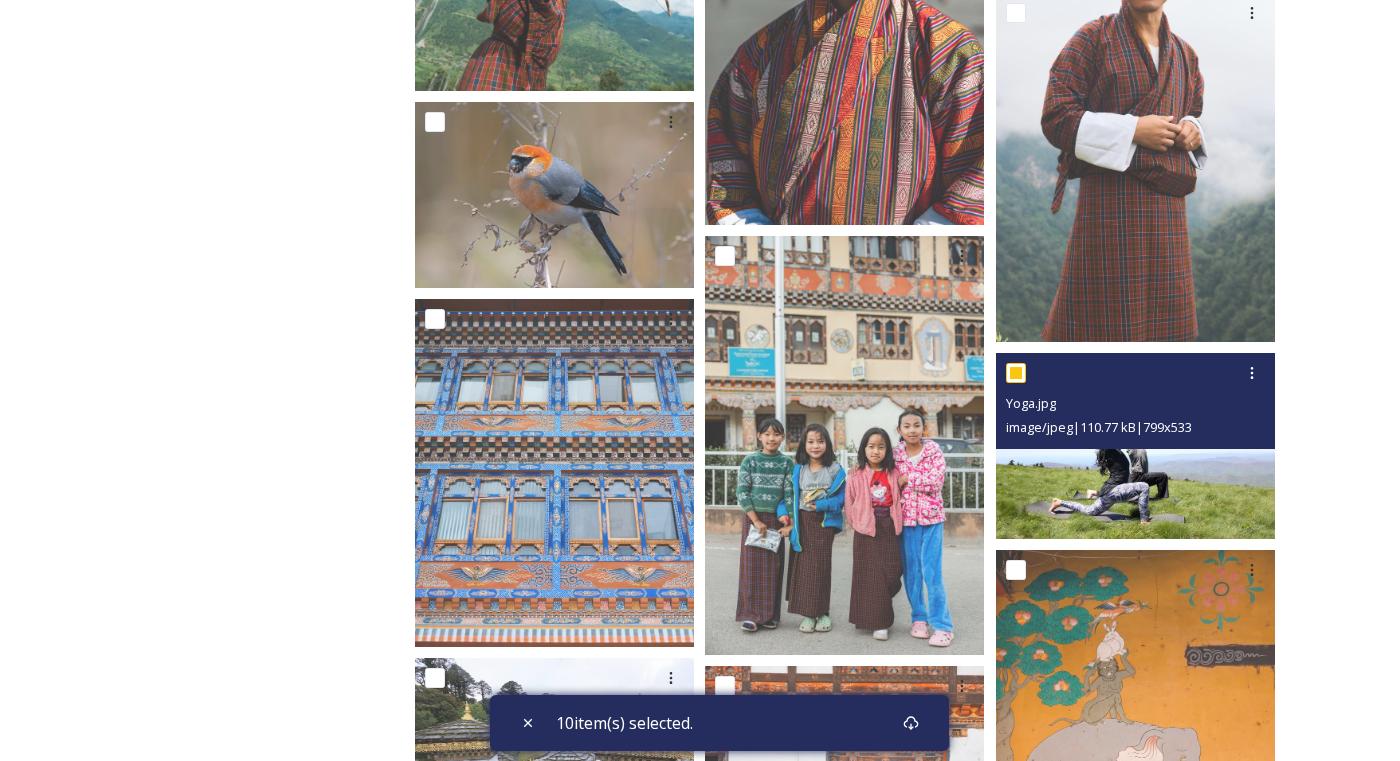 checkbox on "true" 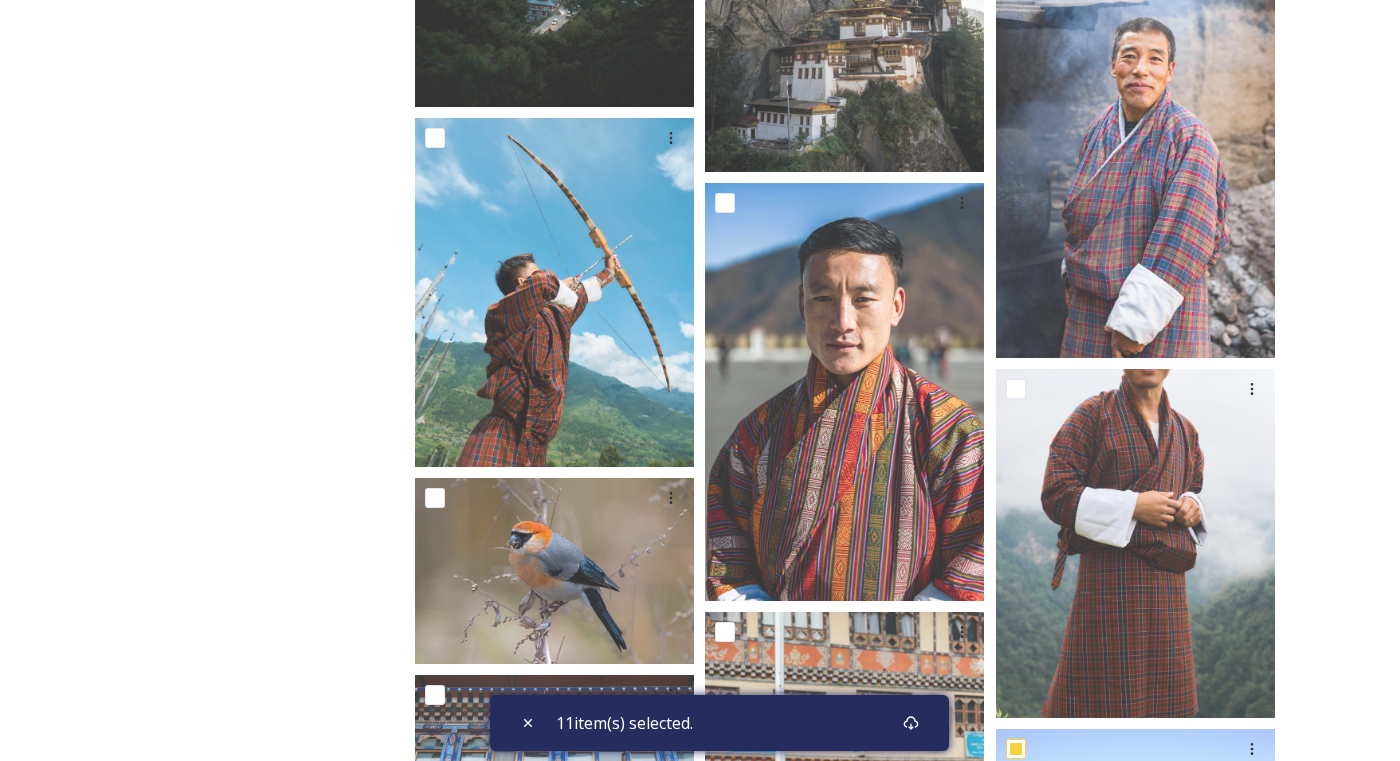 scroll, scrollTop: 7302, scrollLeft: 0, axis: vertical 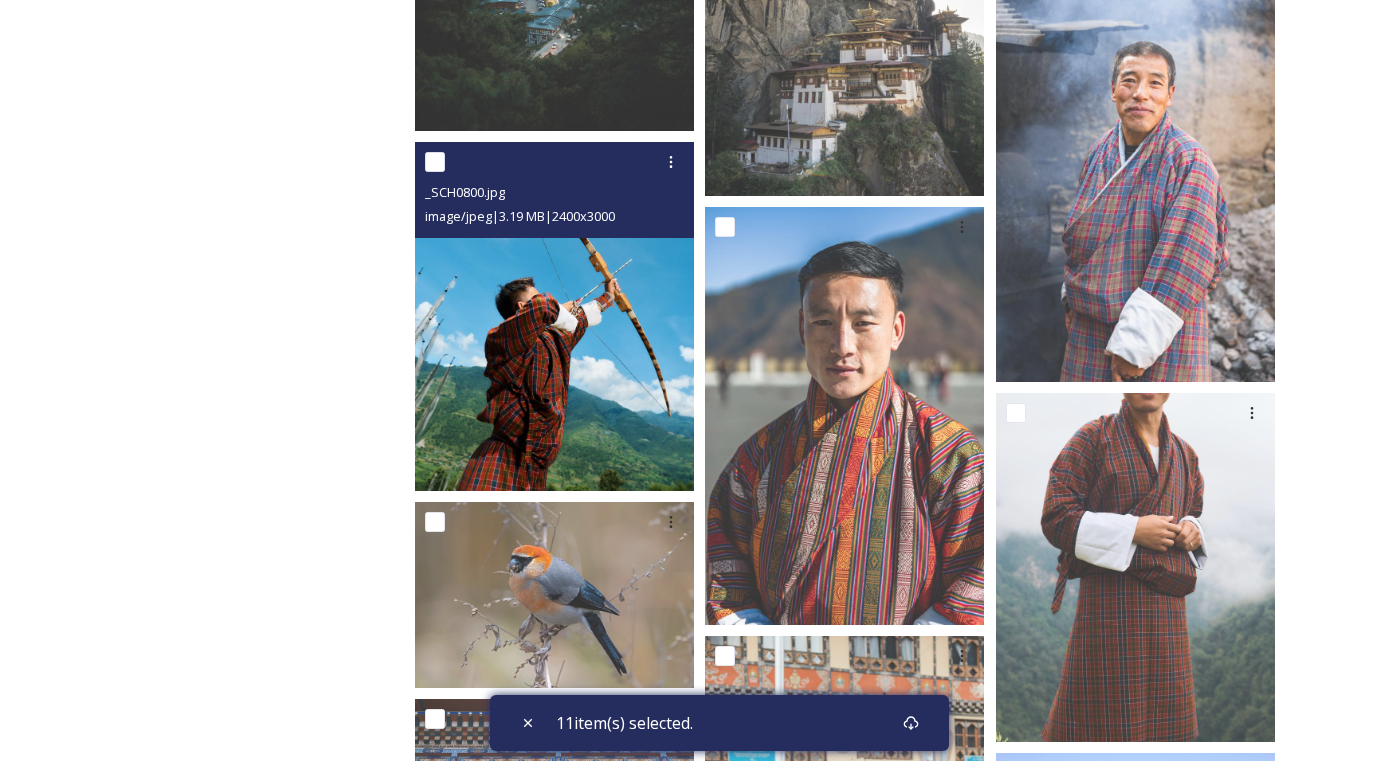 click at bounding box center [435, 162] 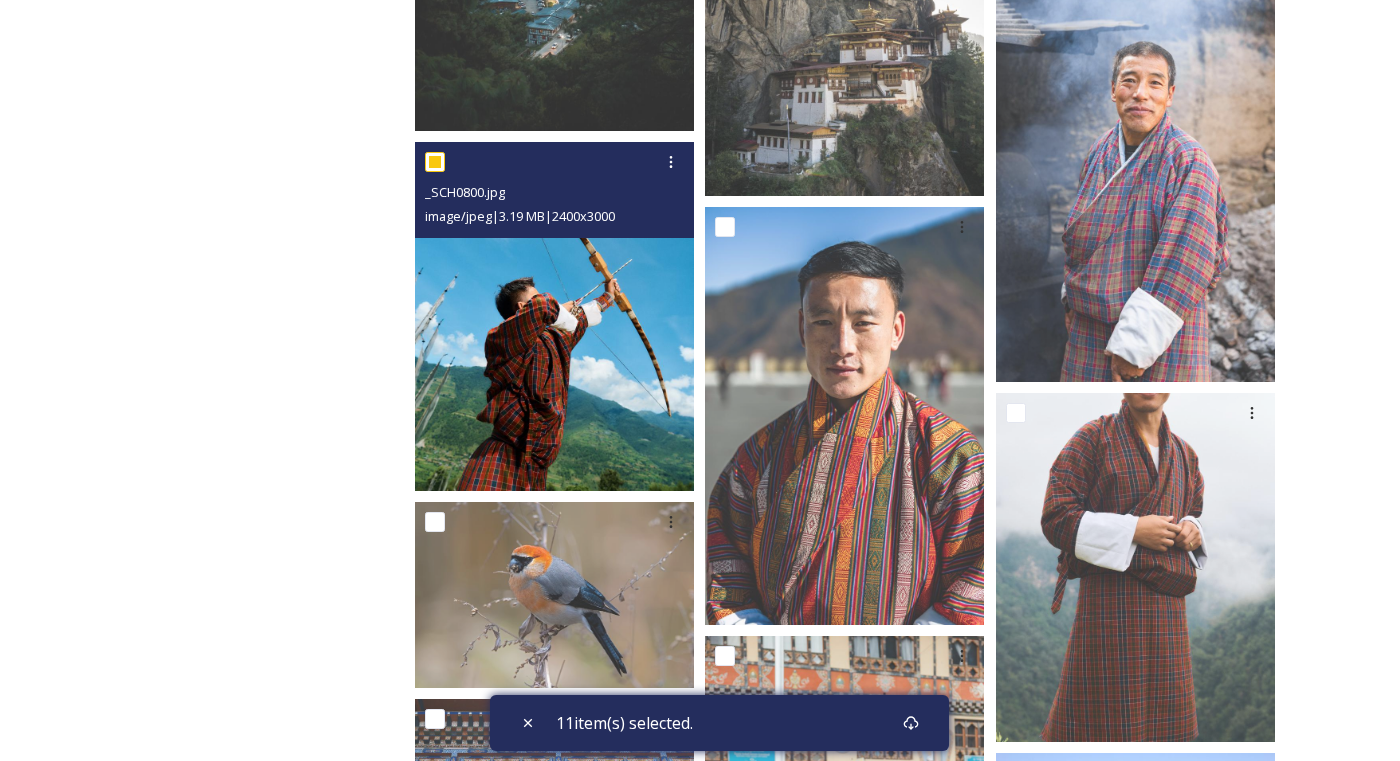 checkbox on "true" 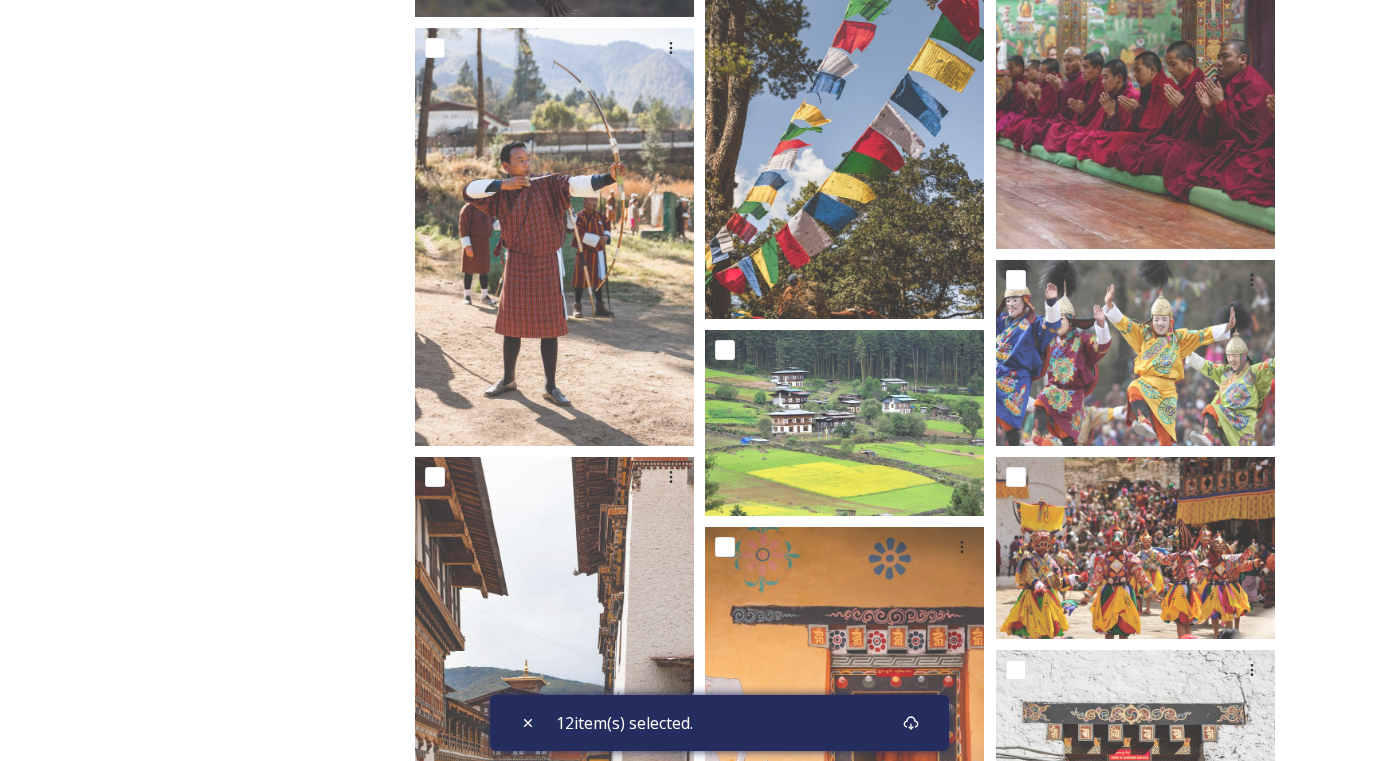 scroll, scrollTop: 1102, scrollLeft: 0, axis: vertical 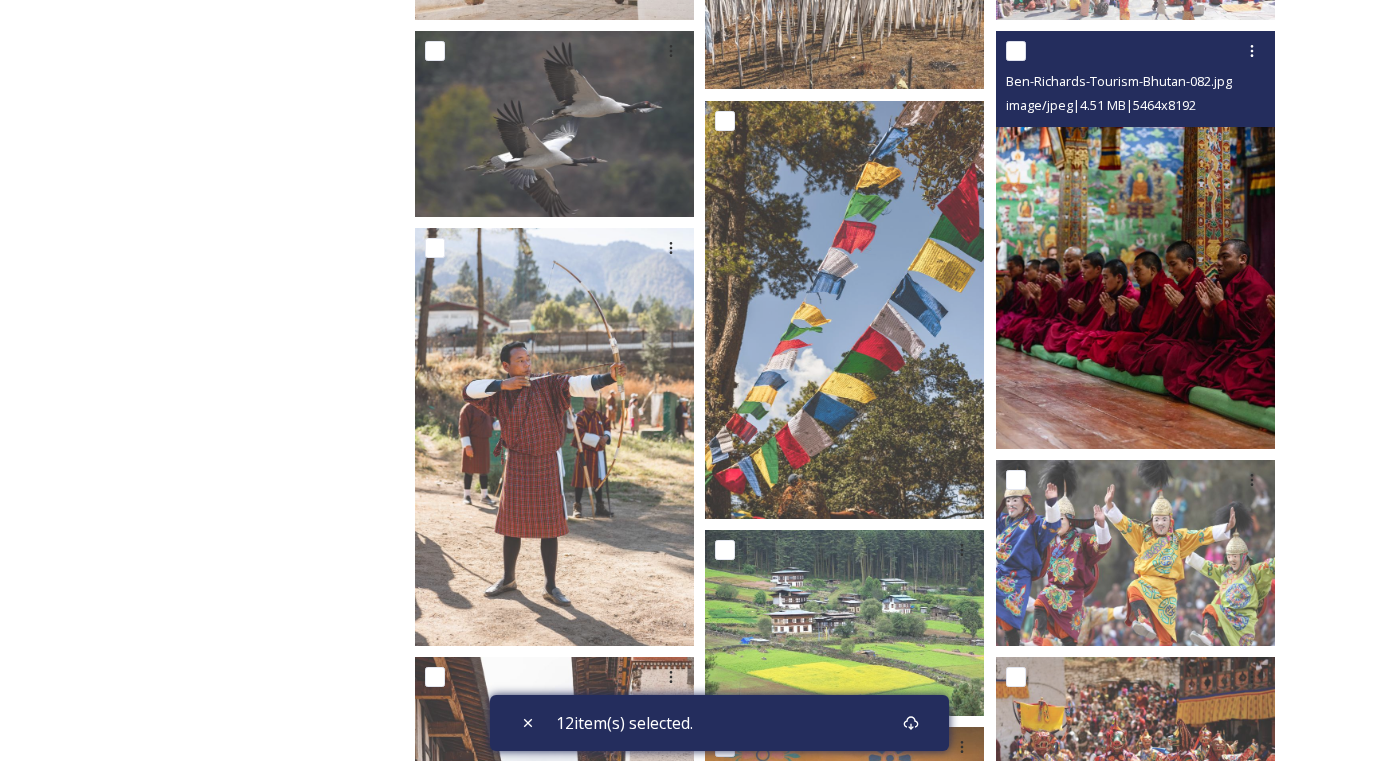 click at bounding box center [1016, 51] 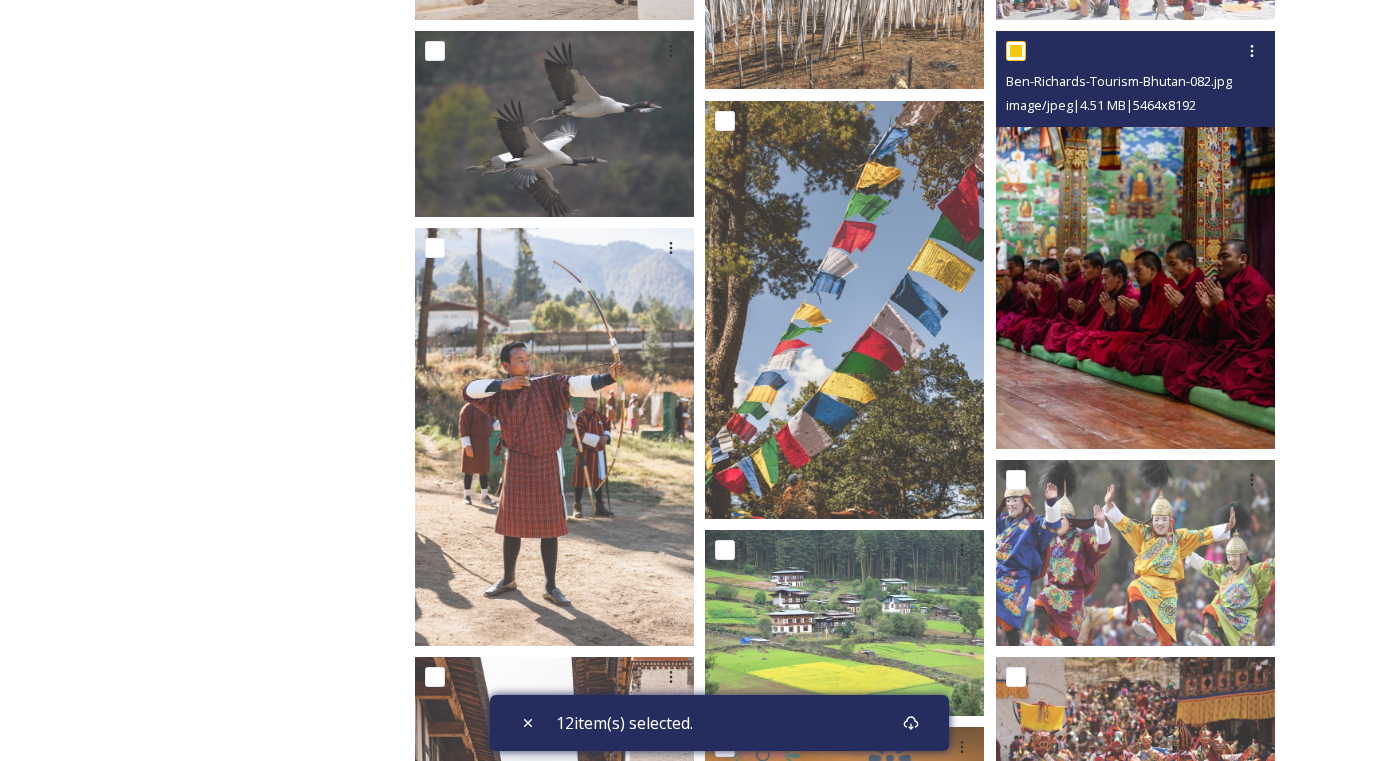 checkbox on "true" 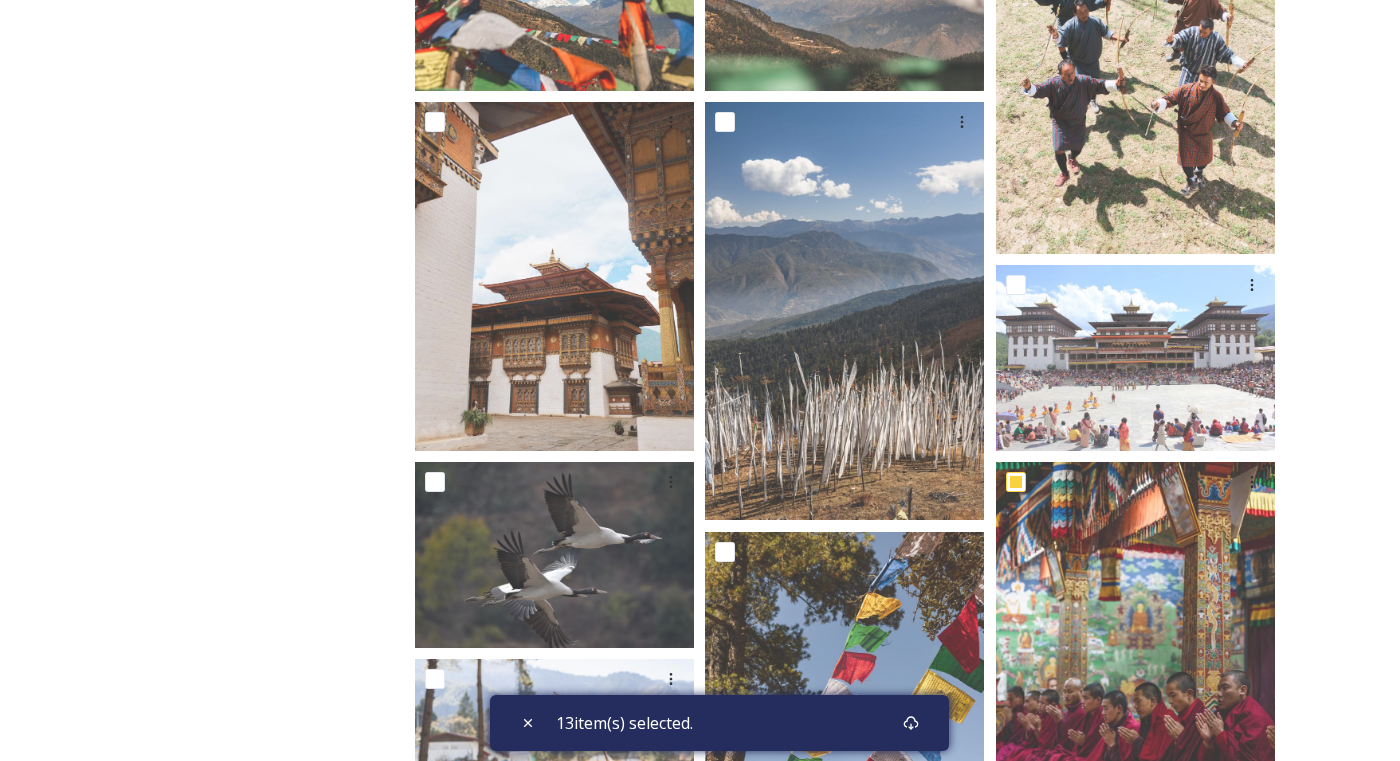 scroll, scrollTop: 602, scrollLeft: 0, axis: vertical 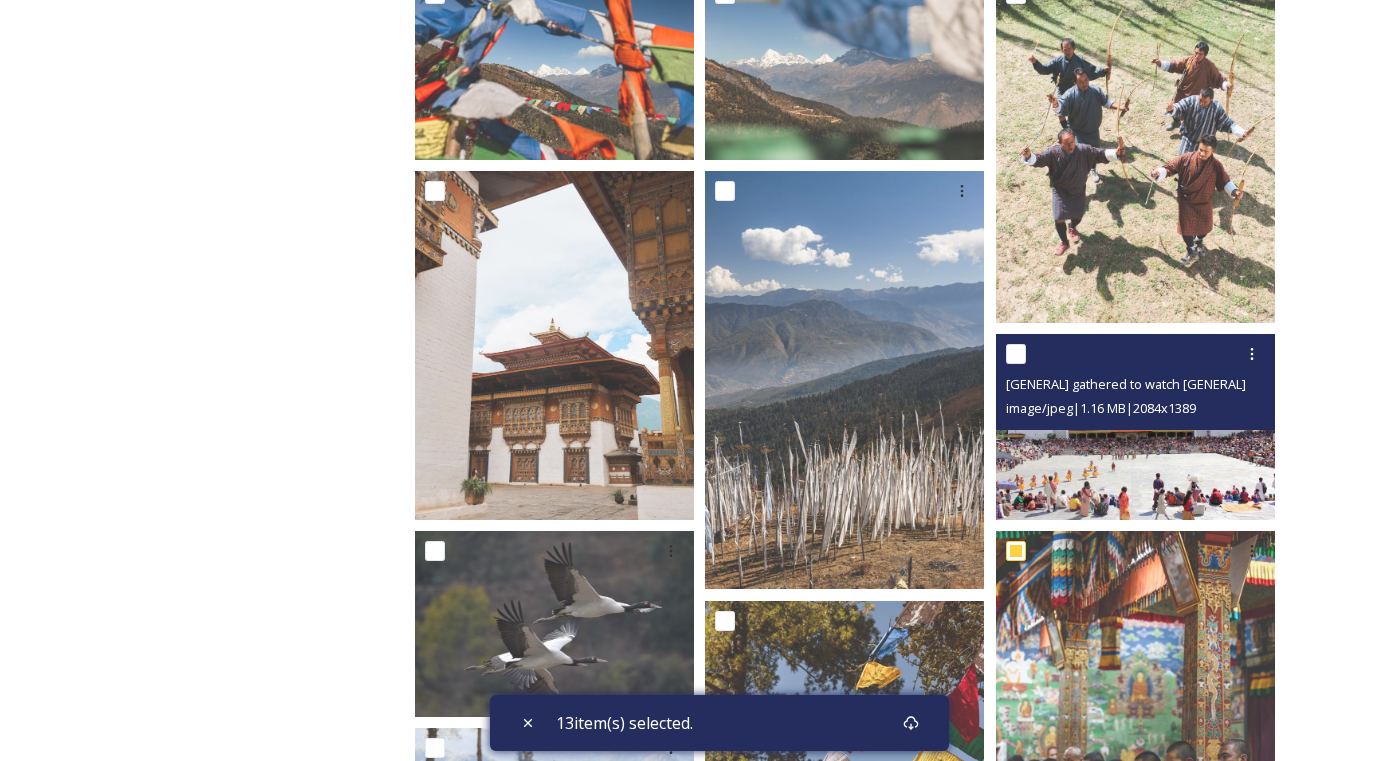 click at bounding box center (1016, 354) 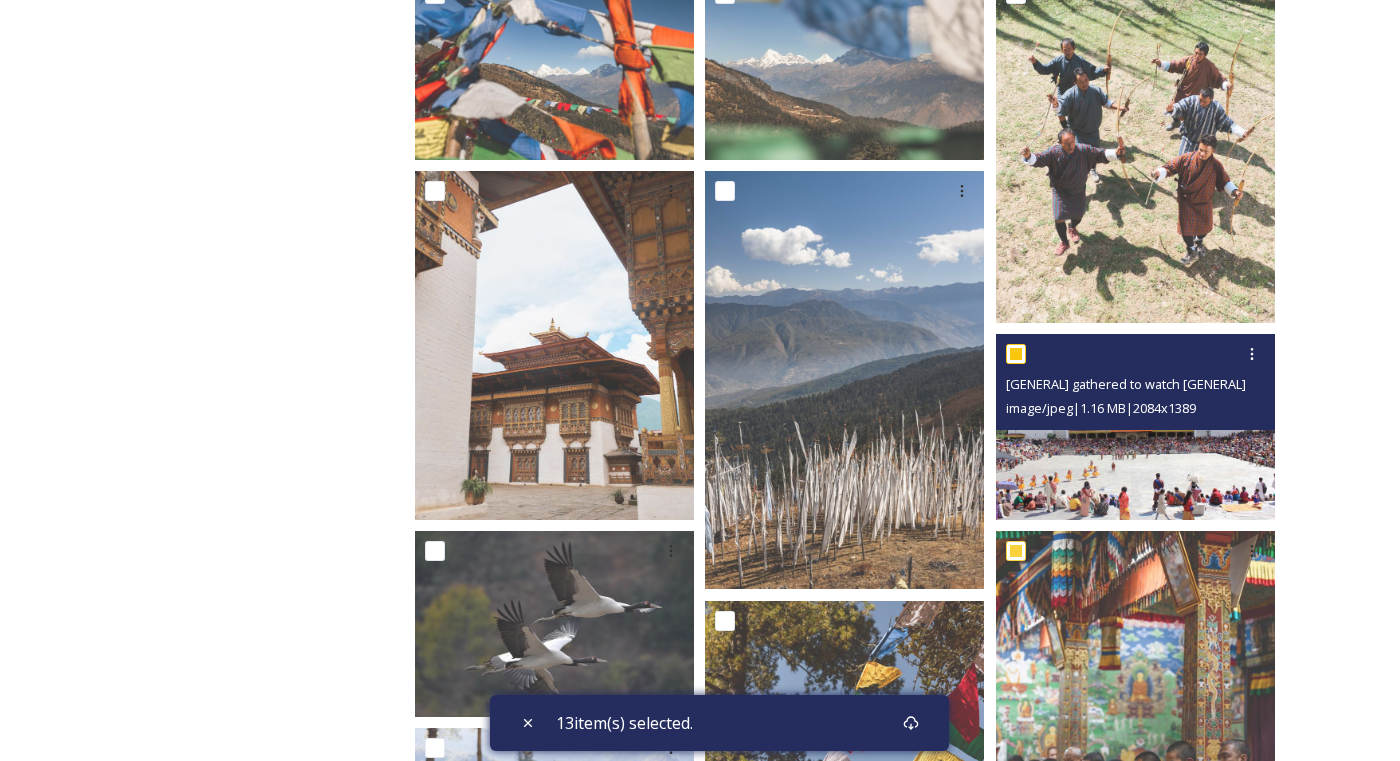 checkbox on "true" 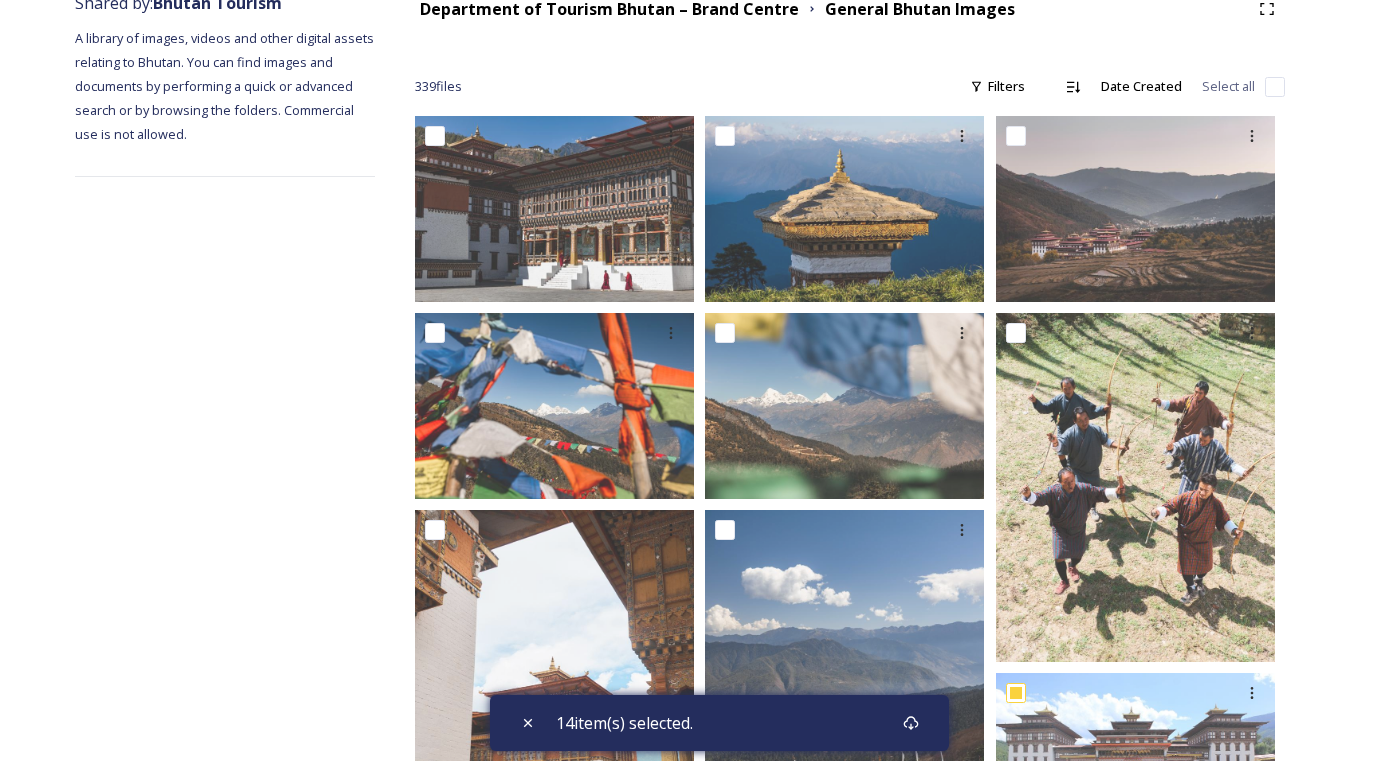 scroll, scrollTop: 202, scrollLeft: 0, axis: vertical 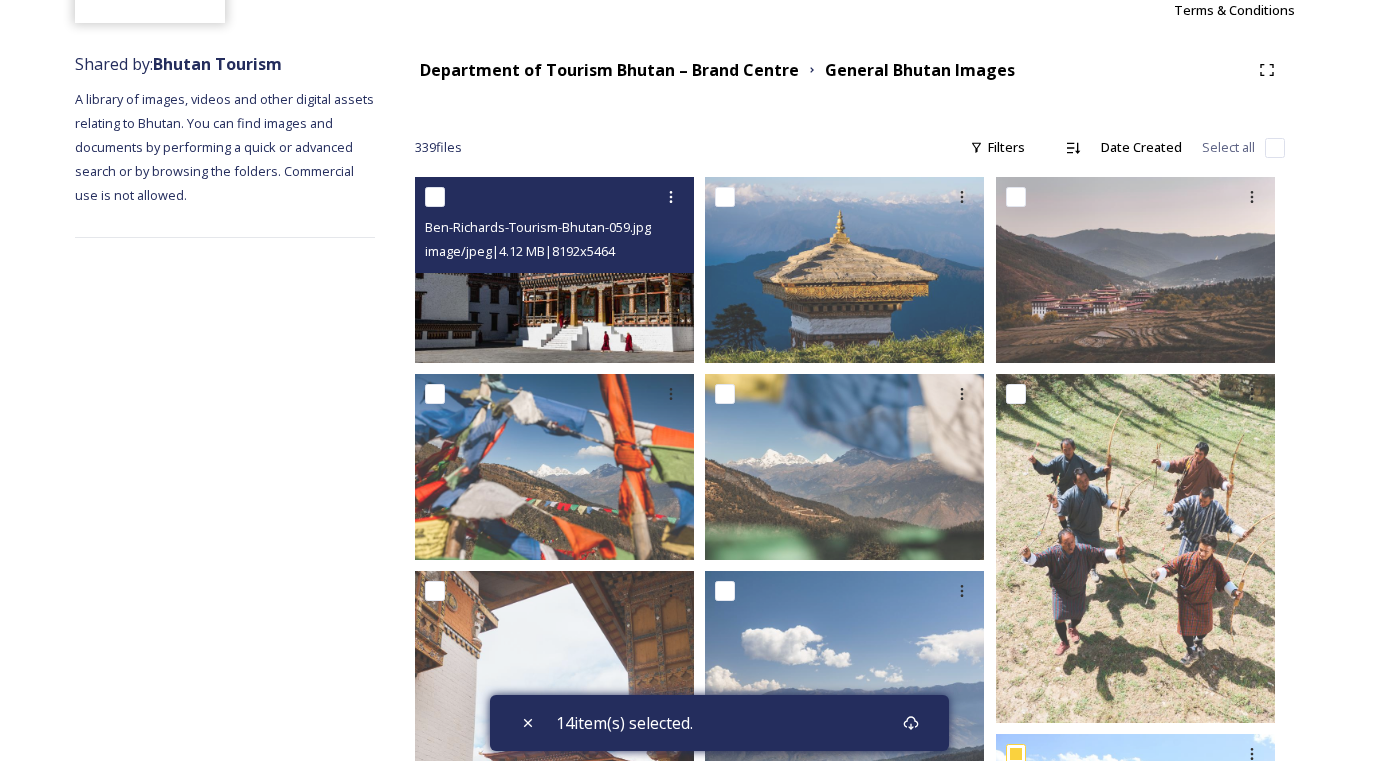 click at bounding box center [435, 197] 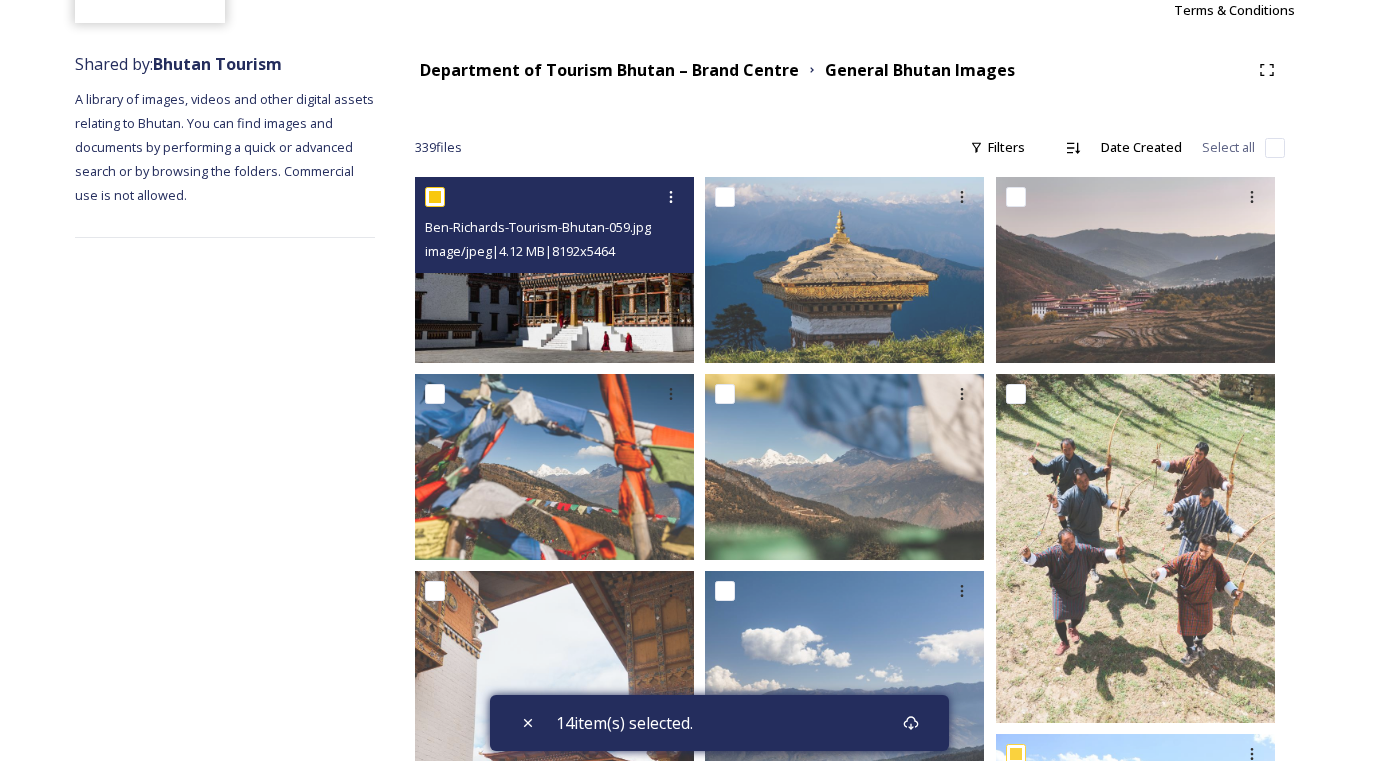 checkbox on "true" 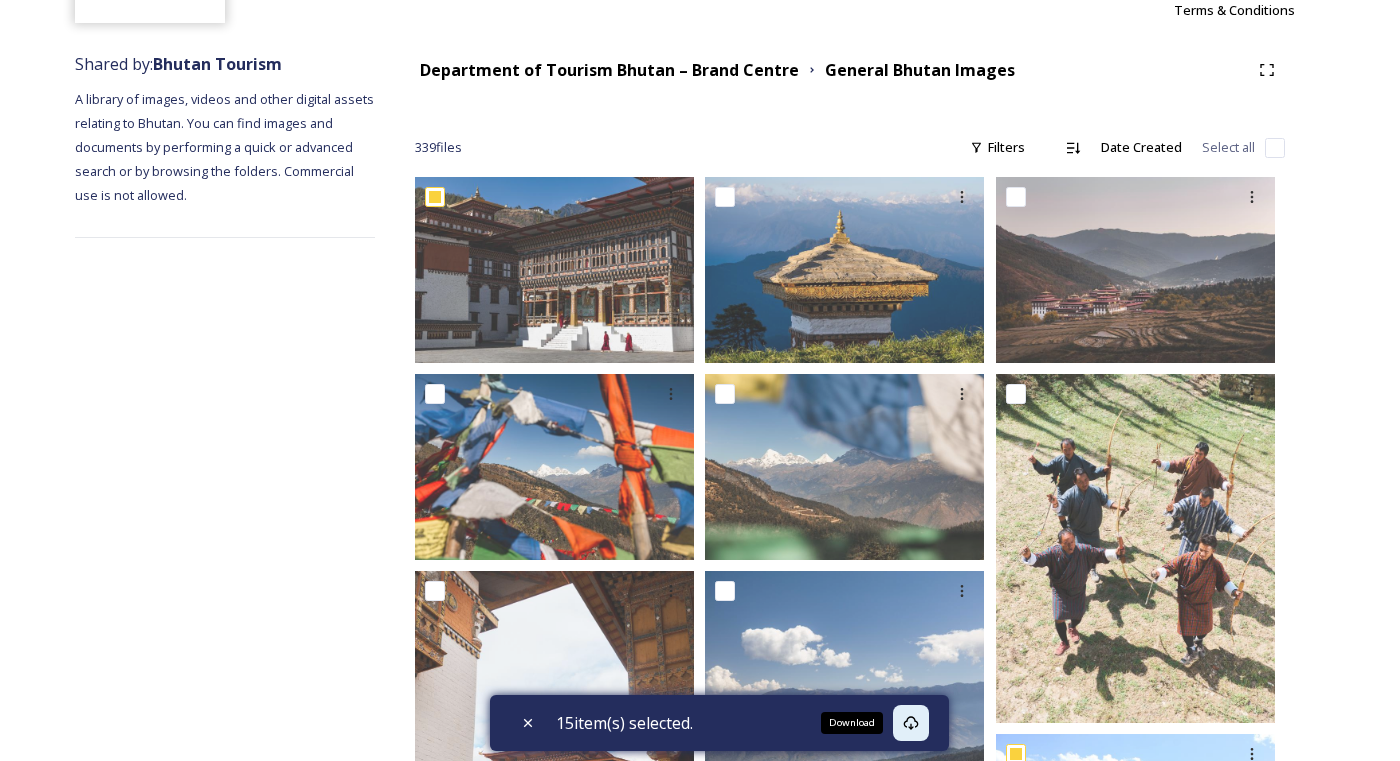 click 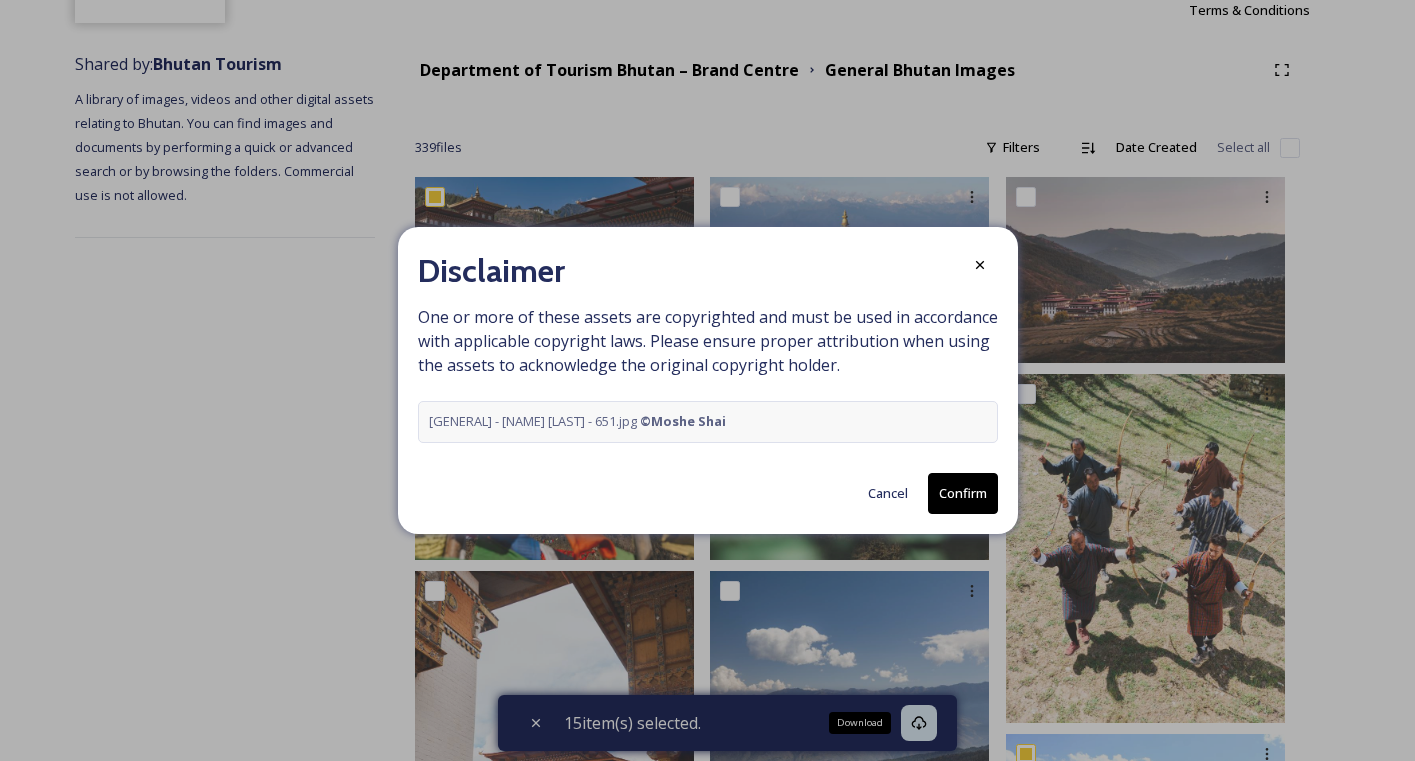 click on "Confirm" at bounding box center [963, 493] 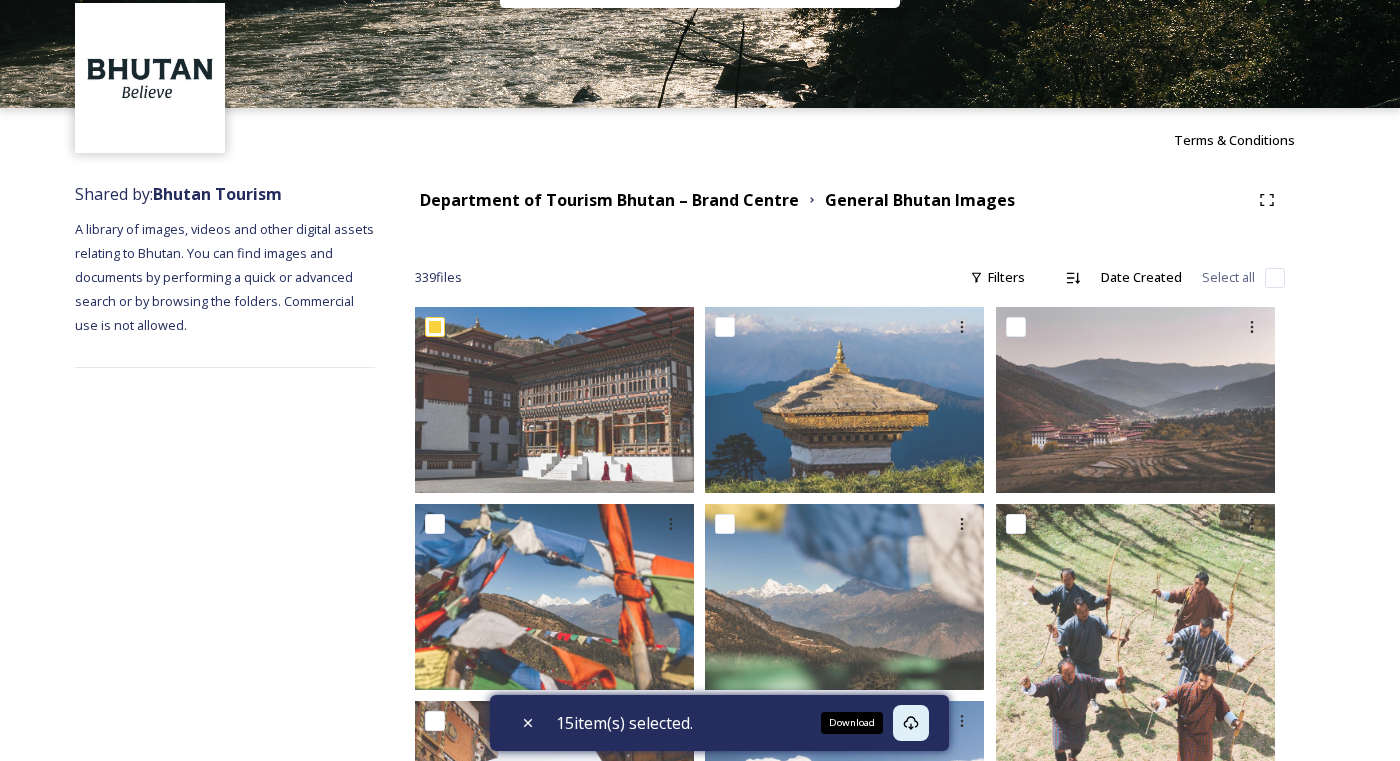 scroll, scrollTop: 0, scrollLeft: 0, axis: both 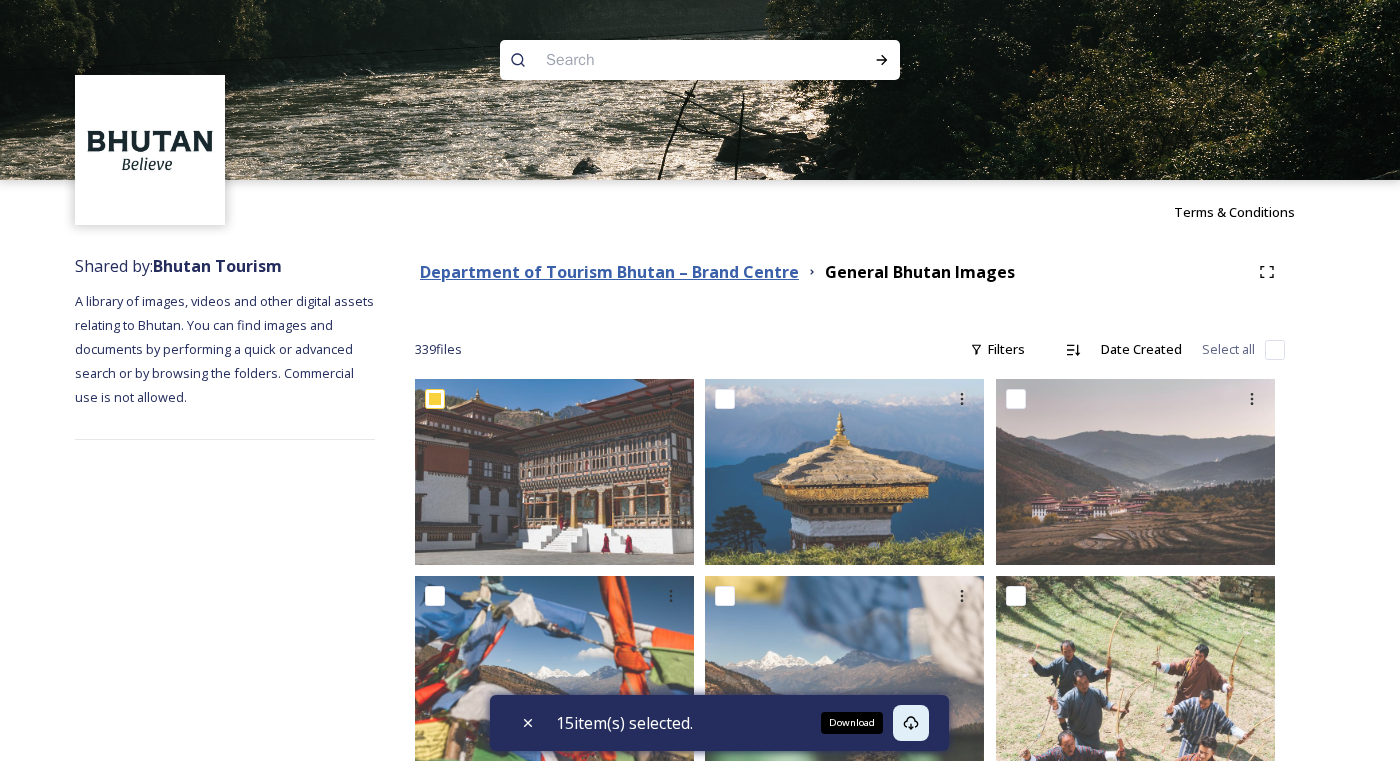 click on "Department of Tourism Bhutan – Brand Centre" at bounding box center (609, 272) 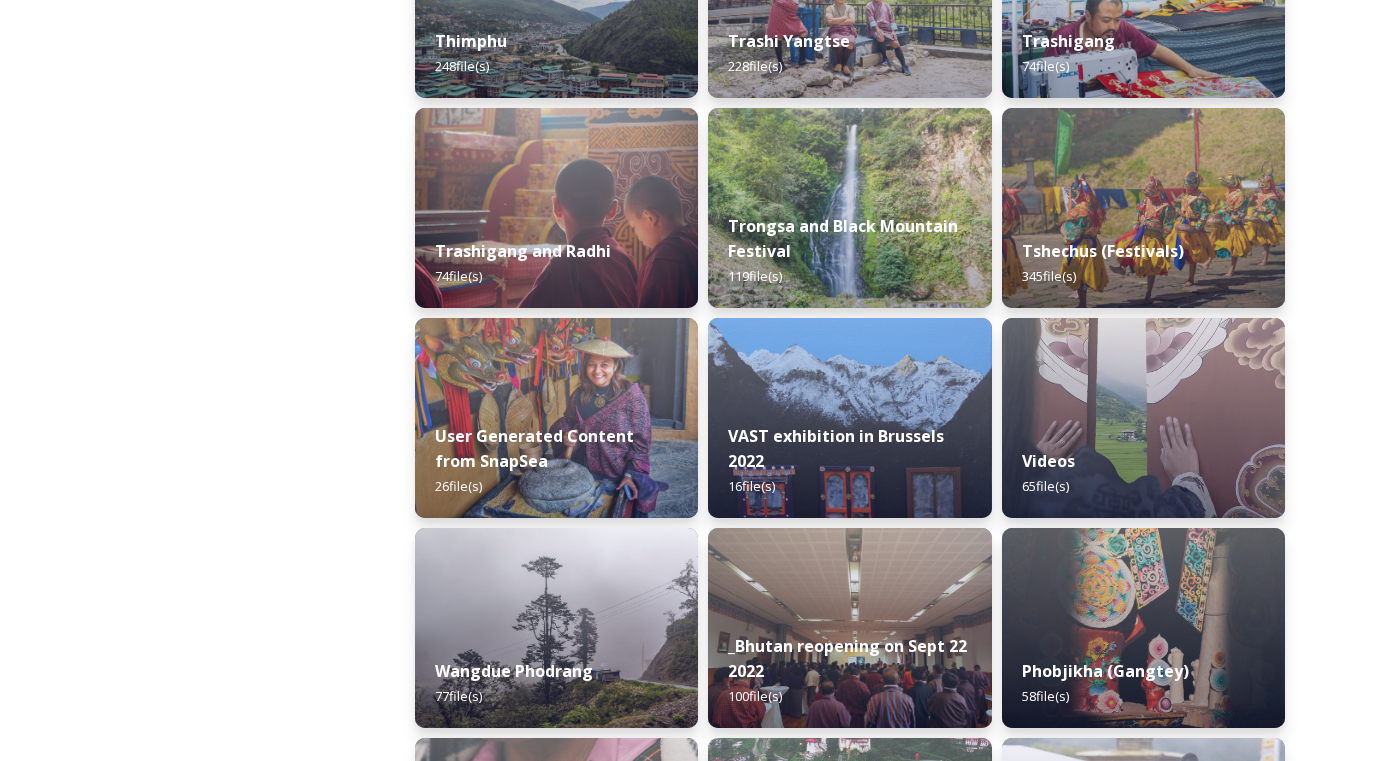 scroll, scrollTop: 2449, scrollLeft: 0, axis: vertical 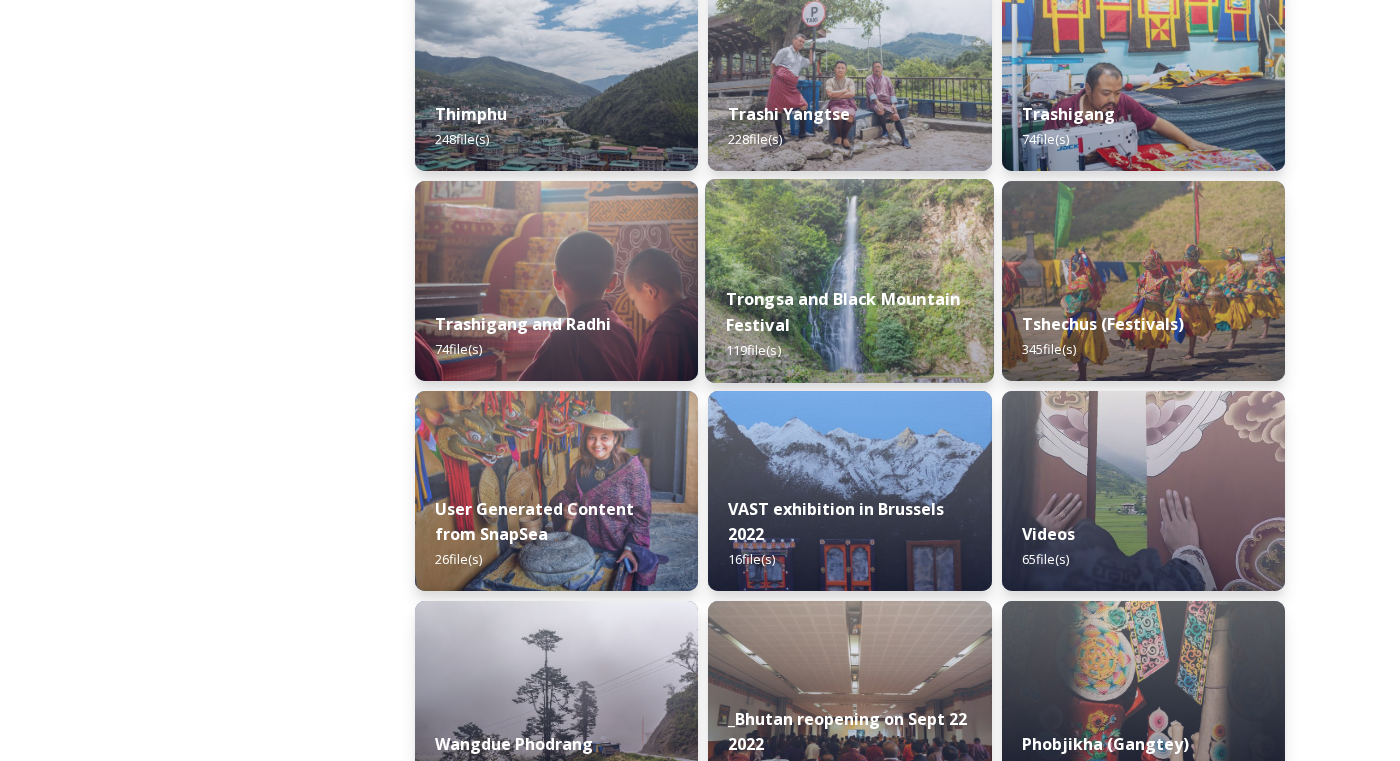 click on "Trongsa and Black Mountain Festival" at bounding box center (843, 312) 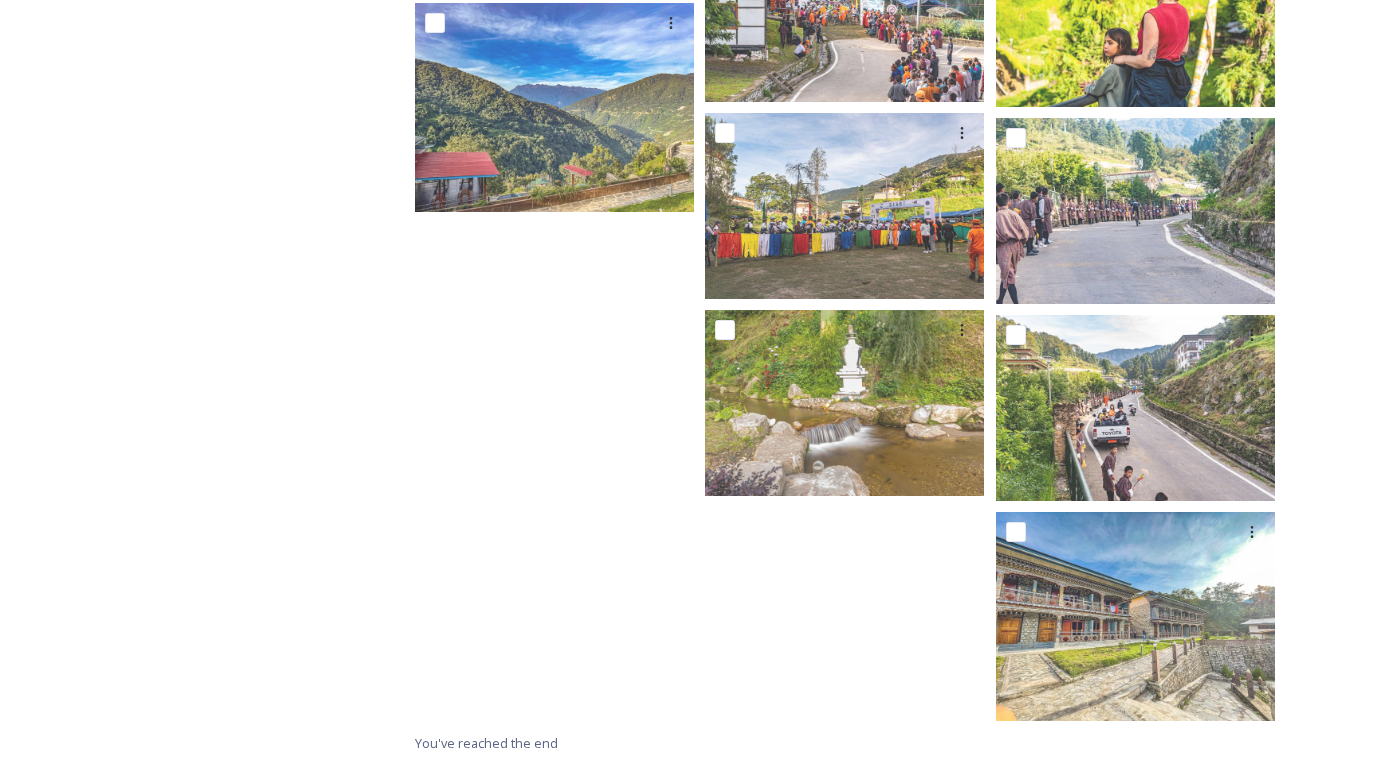 scroll, scrollTop: 8404, scrollLeft: 0, axis: vertical 